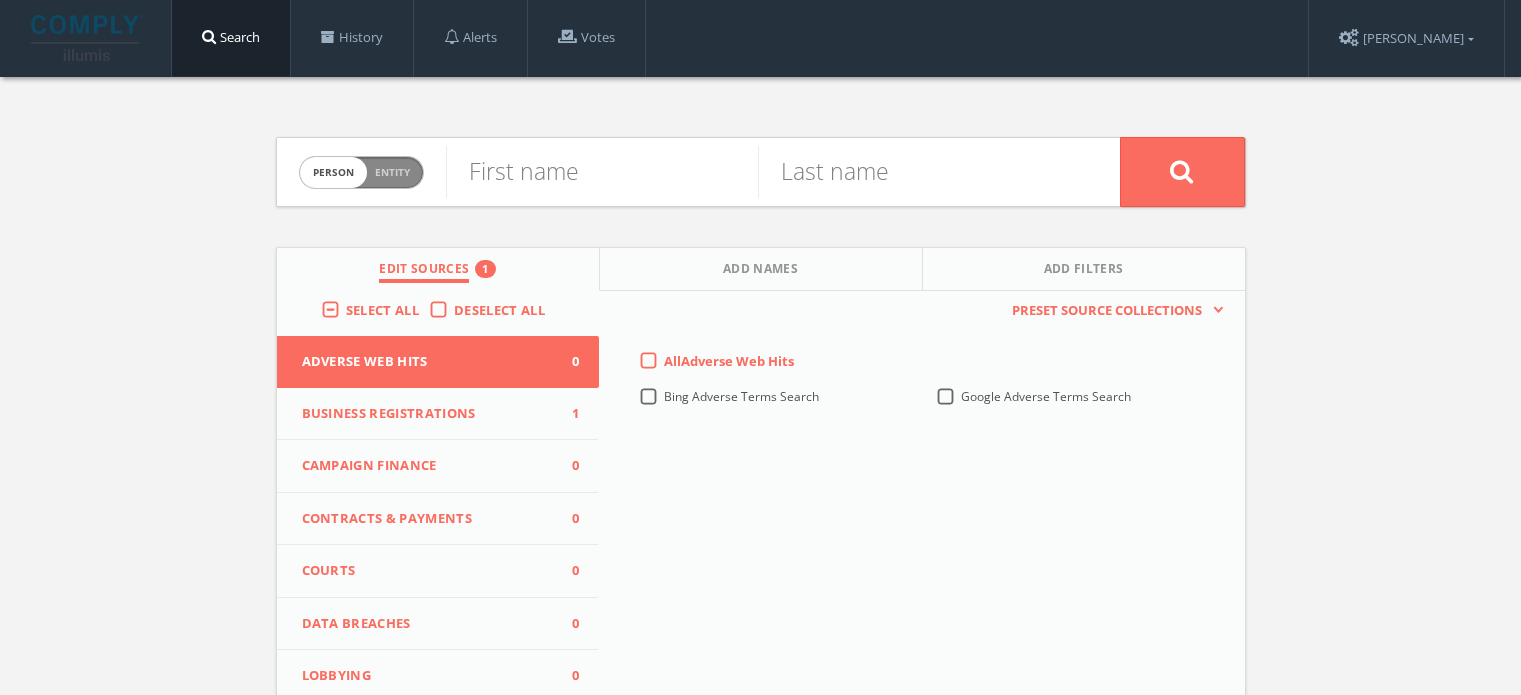 scroll, scrollTop: 0, scrollLeft: 0, axis: both 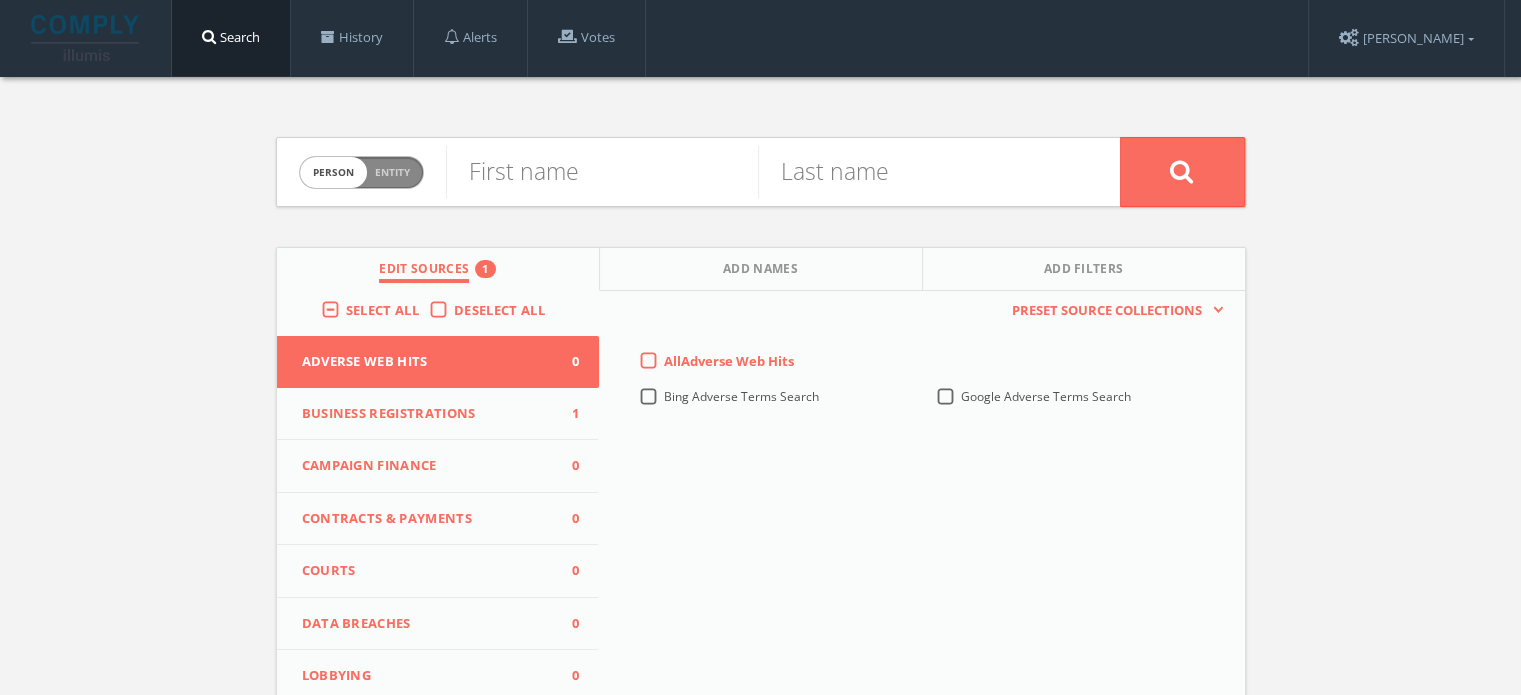 click on "Business Registrations" at bounding box center (426, 414) 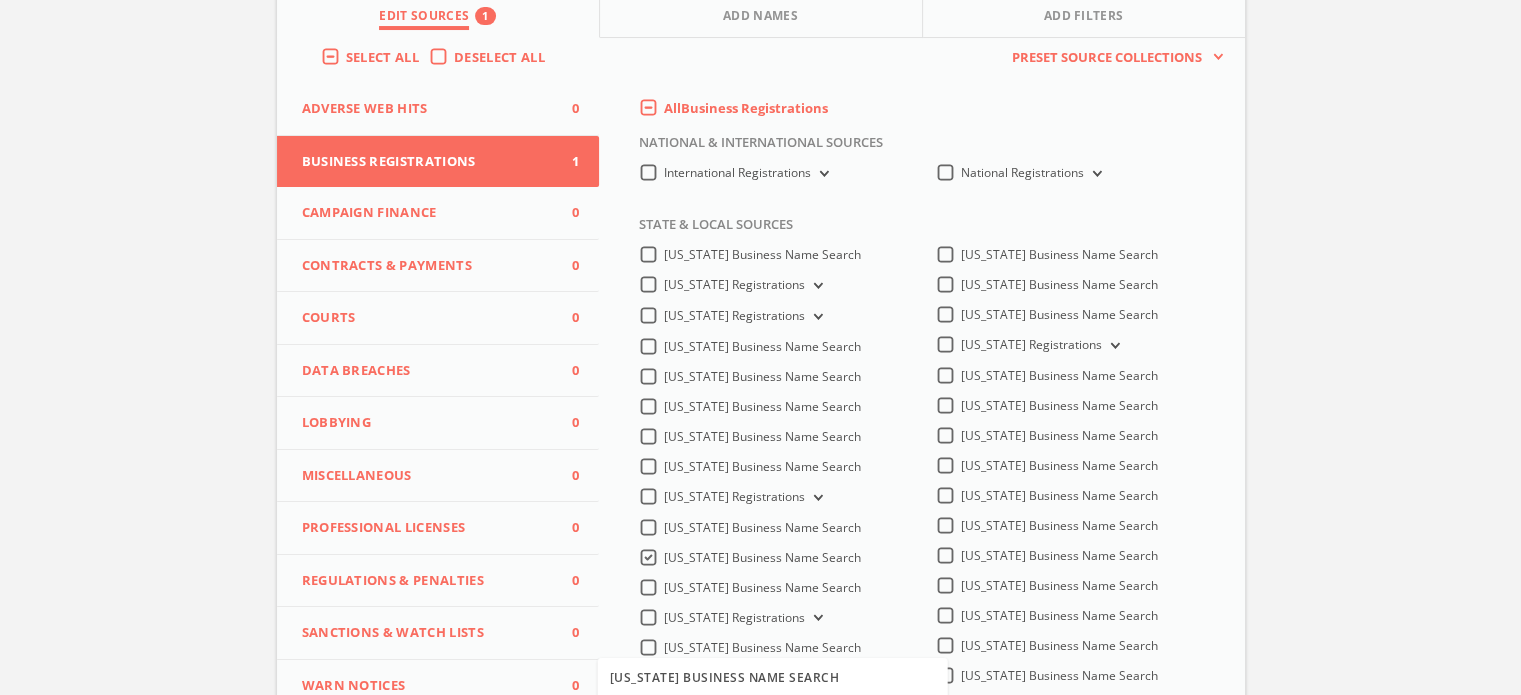 scroll, scrollTop: 0, scrollLeft: 0, axis: both 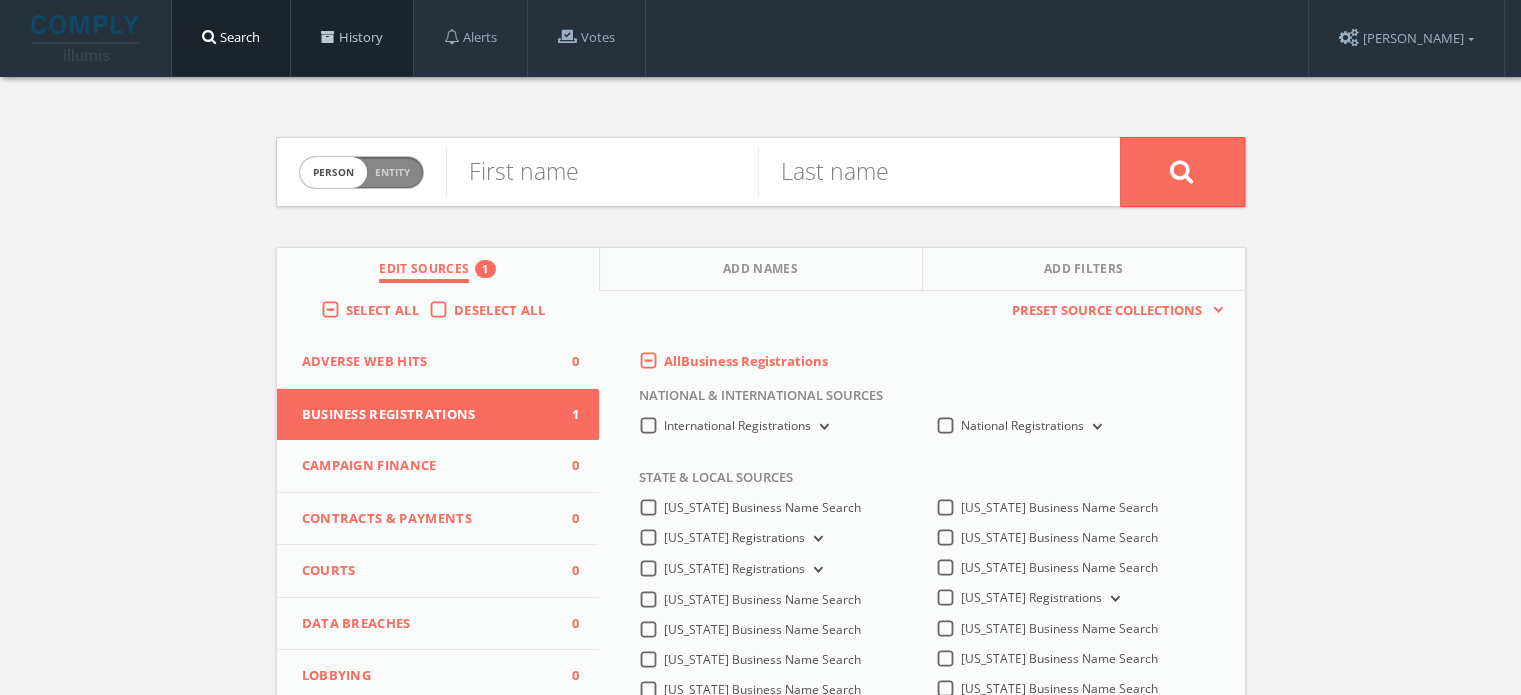 click on "History" at bounding box center [352, 38] 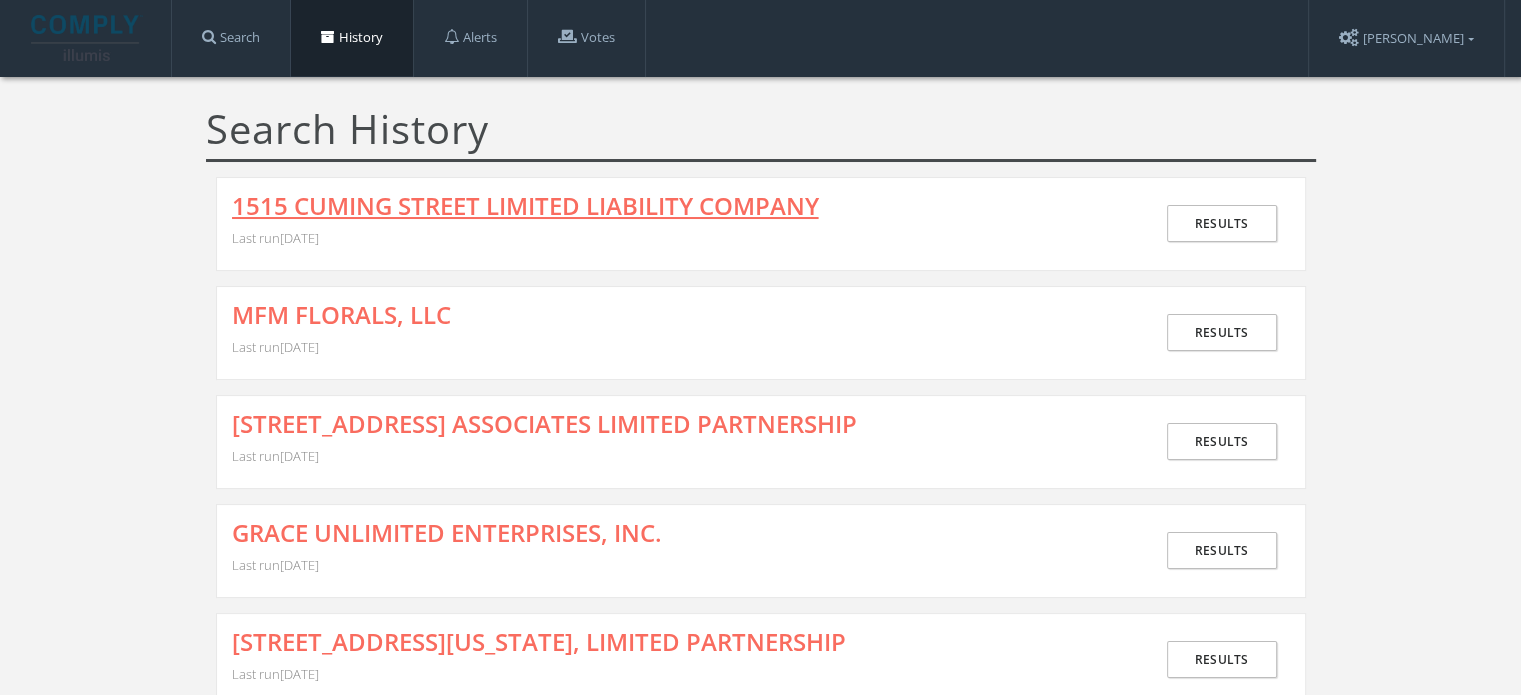 click on "1515 CUMING STREET LIMITED LIABILITY COMPANY" at bounding box center (525, 206) 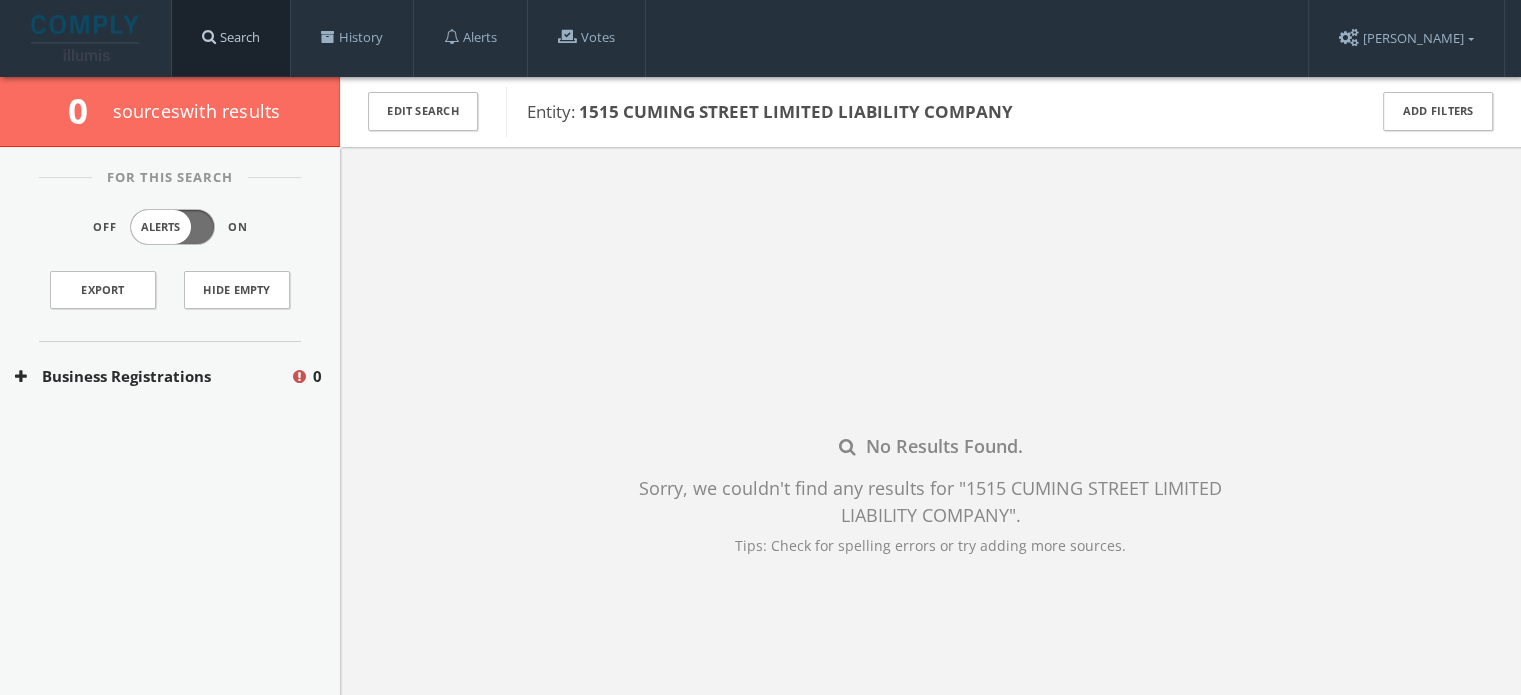 click on "Search" at bounding box center [231, 38] 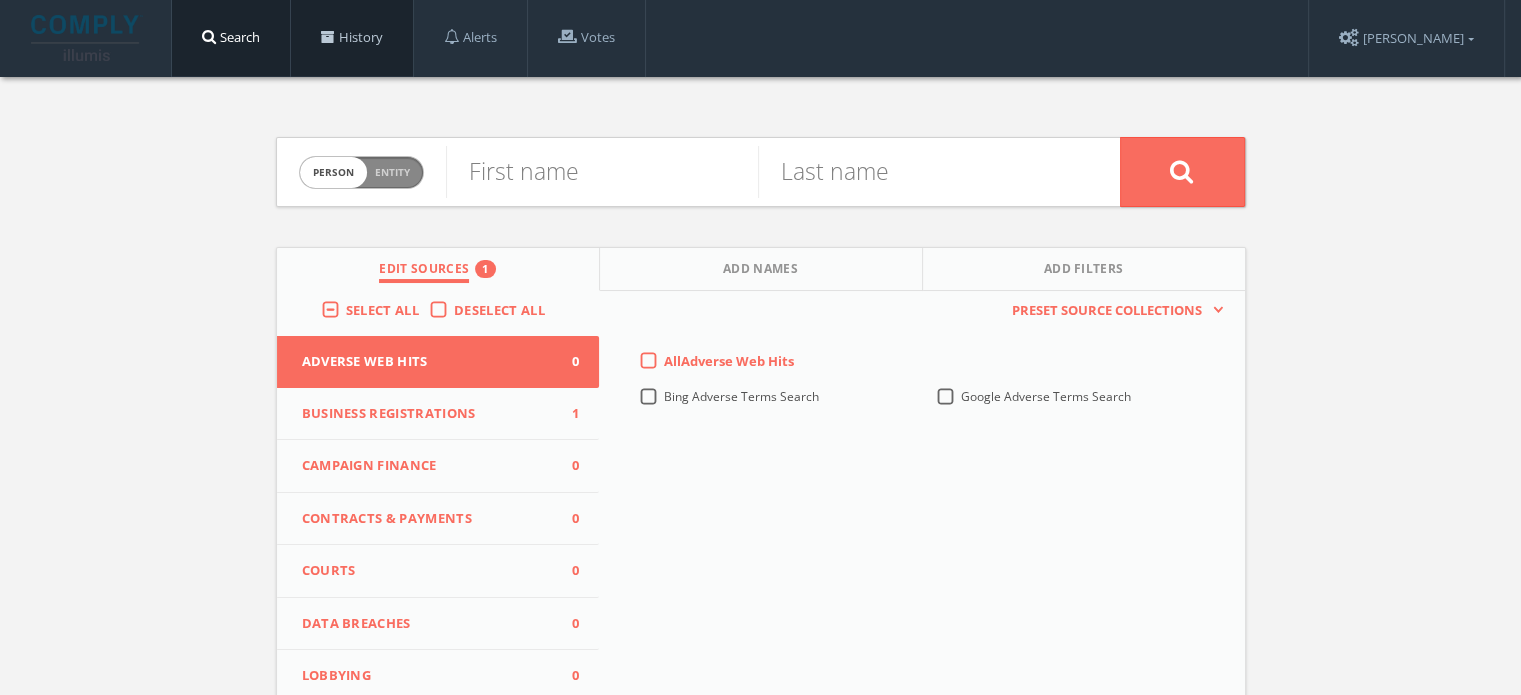 click on "History" at bounding box center [352, 38] 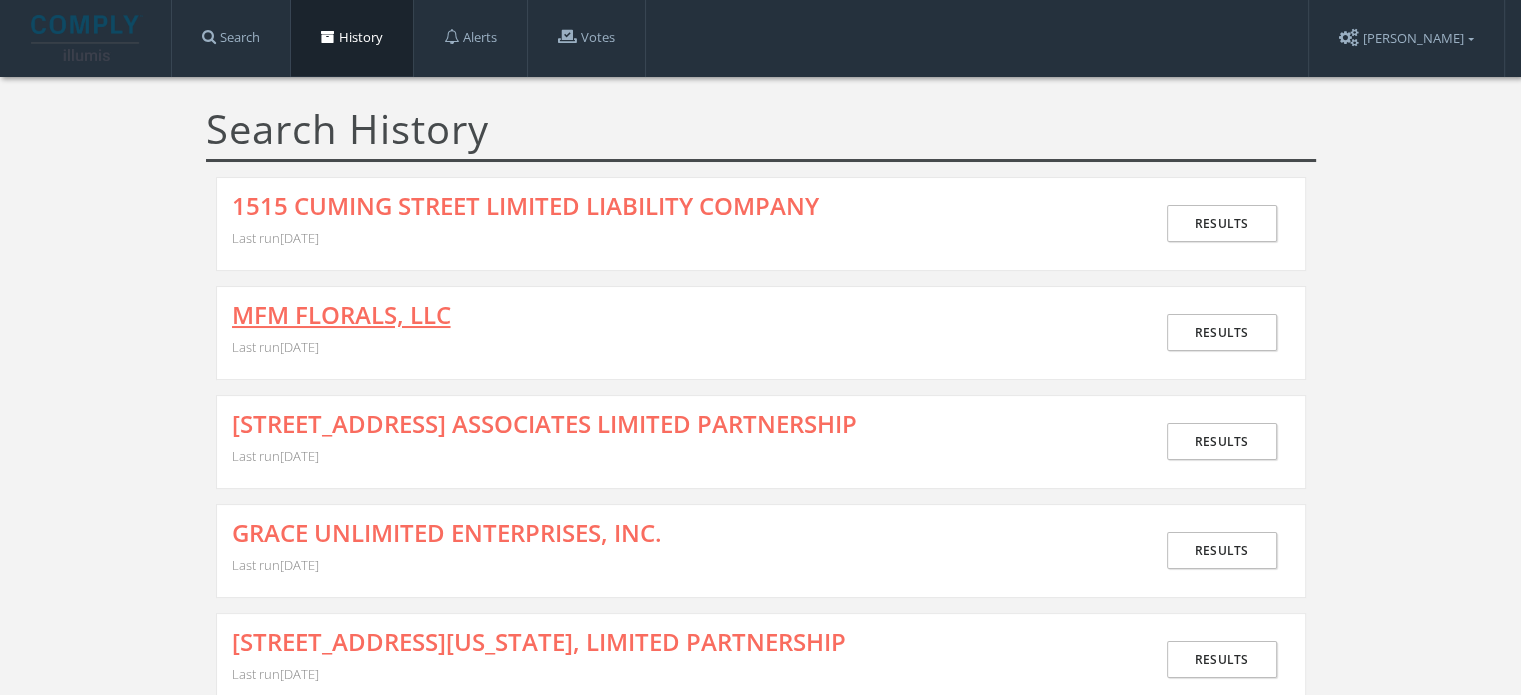click on "MFM FLORALS, LLC" at bounding box center [341, 315] 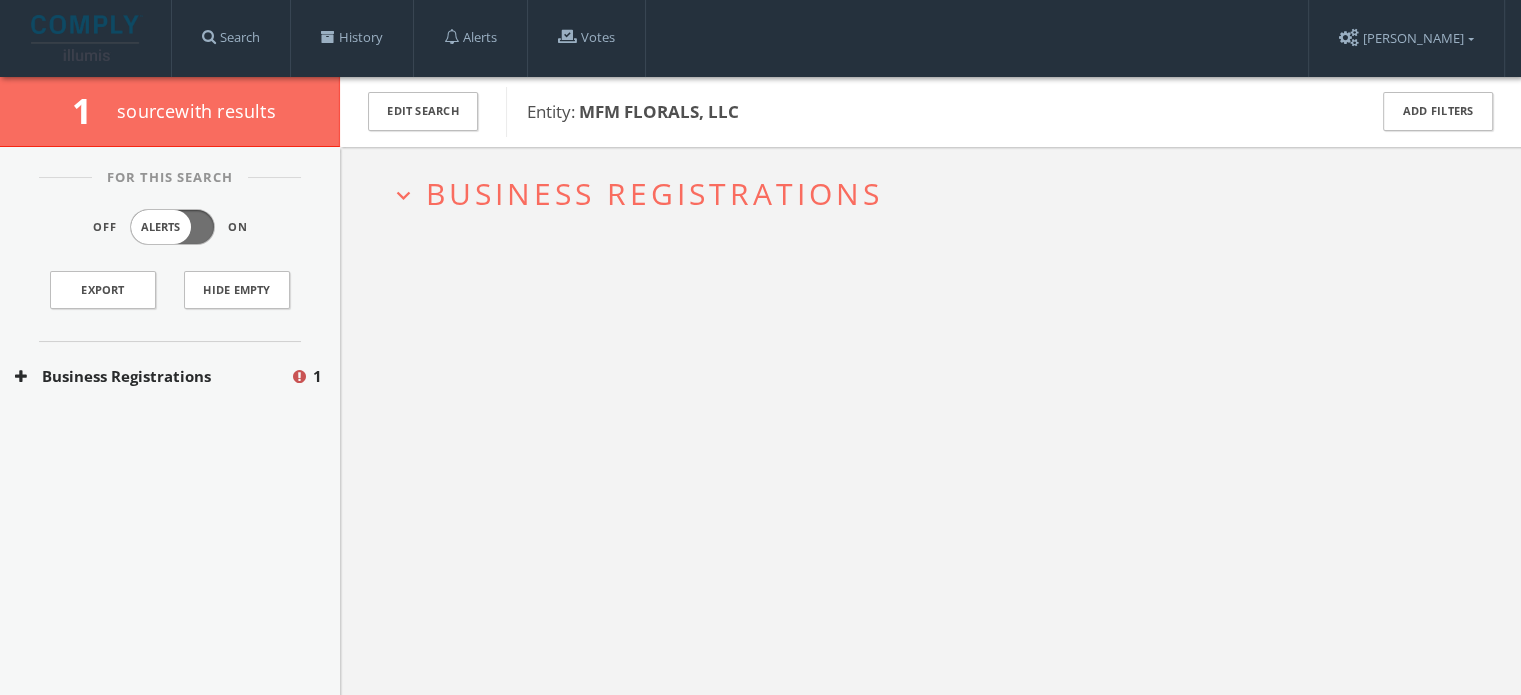 click on "Business Registrations" at bounding box center (654, 193) 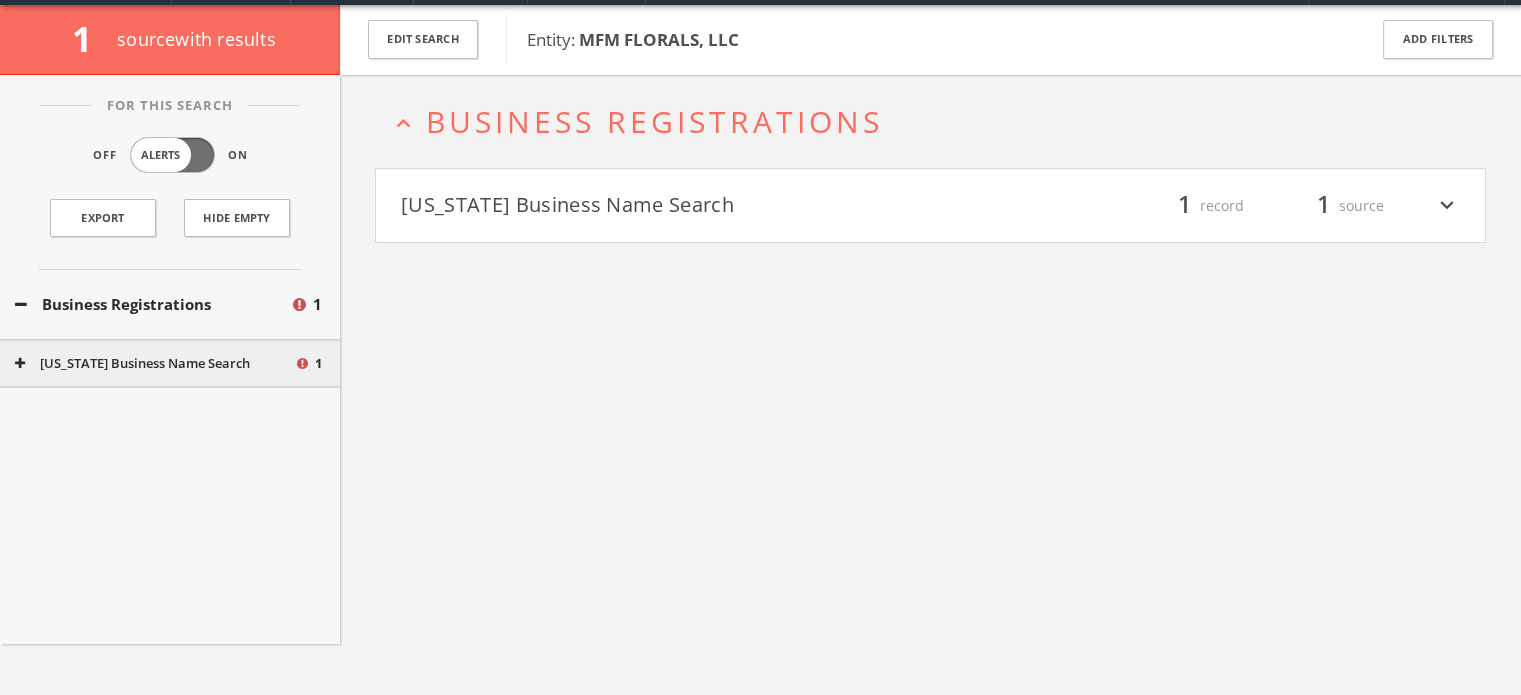 click on "[US_STATE] Business Name Search" at bounding box center (666, 206) 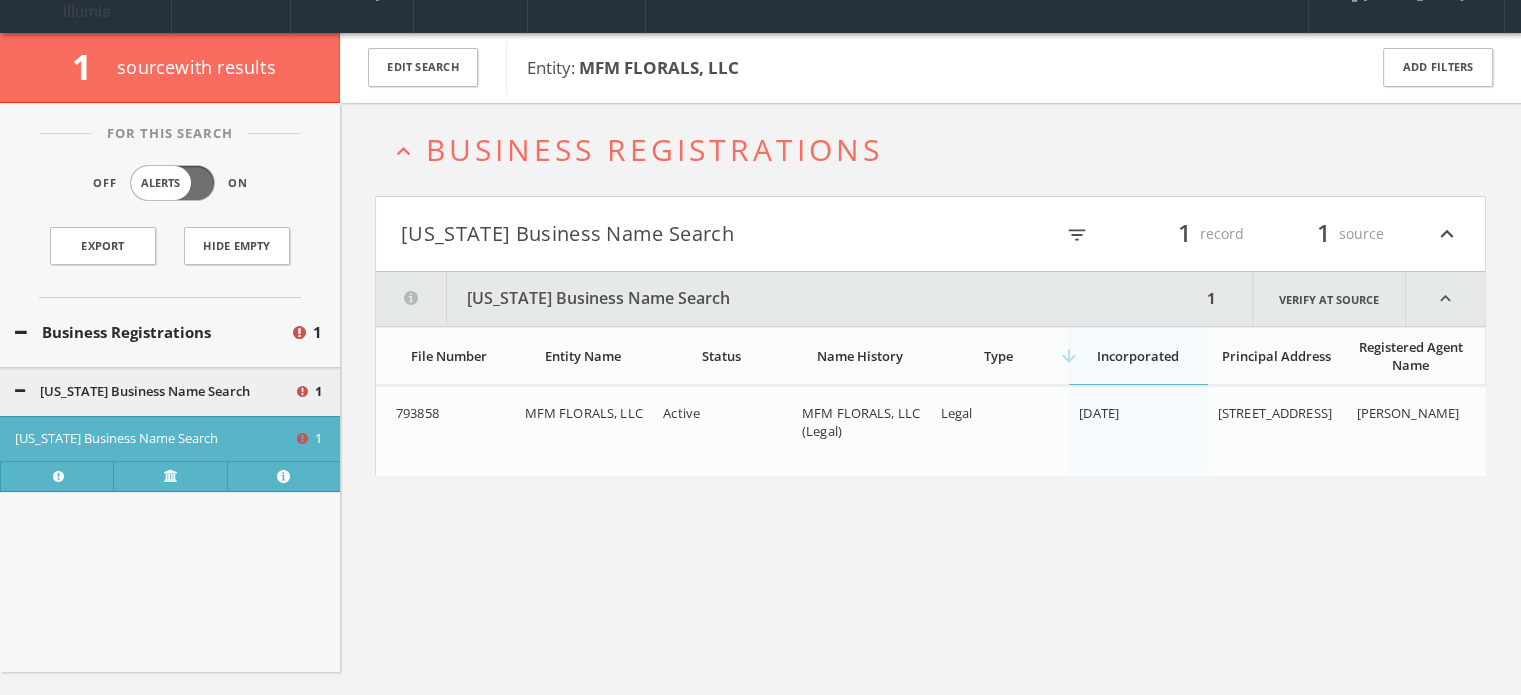 scroll, scrollTop: 0, scrollLeft: 0, axis: both 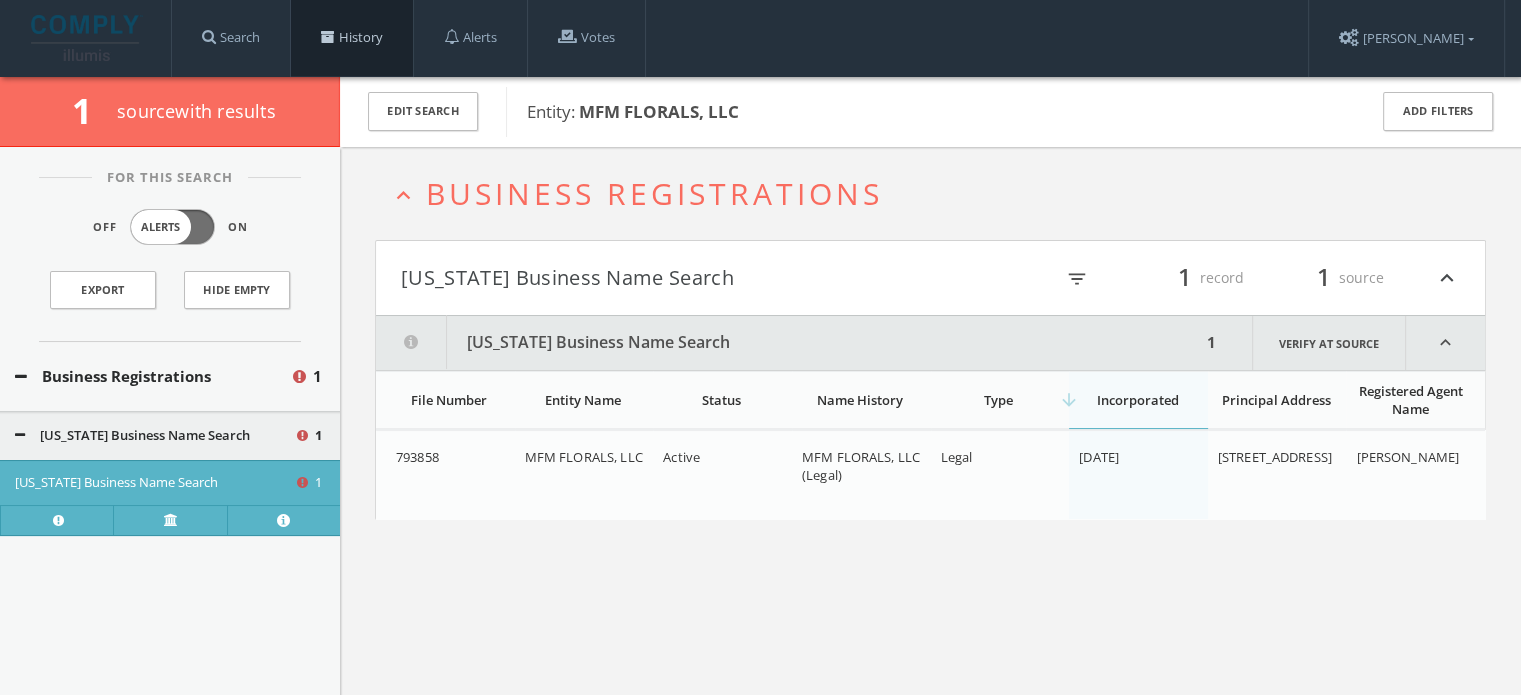 click on "History" at bounding box center [352, 38] 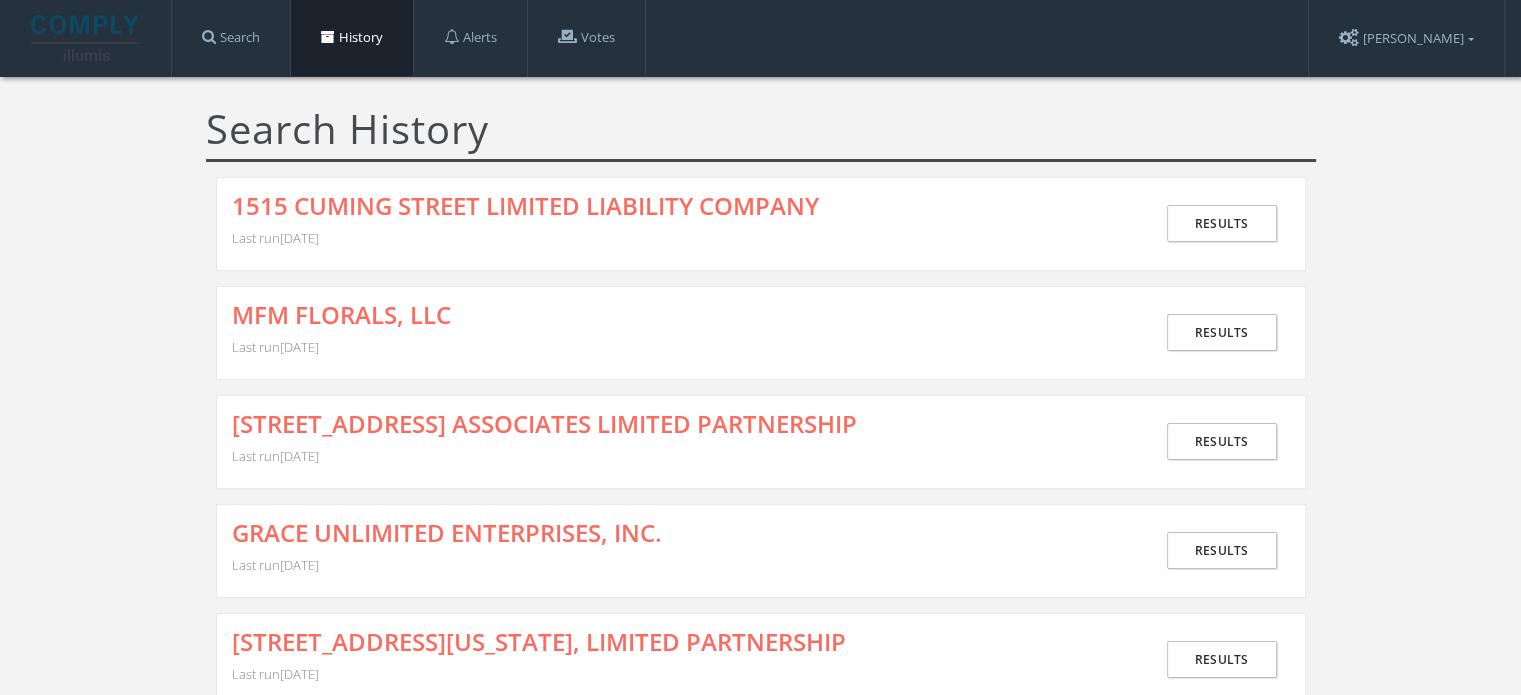 click on "Search History [STREET_ADDRESS] LIMITED LIABILITY COMPANY Last run  [DATE] Results MFM FLORALS, LLC Last run  [DATE] Results [STREET_ADDRESS] ASSOCIATES LIMITED PARTNERSHIP Last run  [DATE] Results GRACE UNLIMITED ENTERPRISES, INC. Last run  [DATE] Results [STREET_ADDRESS][US_STATE], LIMITED PARTNERSHIP Last run  [DATE] Results 1 UNLIMITED ENTERPRISES LLC Last run  [DATE] Results A TRUCKERGAL LIMITED LIABILITY COMPANY Last run  [DATE] Results ACCENTURE SERVICE CENTER LLC Last run  [DATE] Results Circle Bar Cattle Co. LLC Last run  [DATE] Results [PERSON_NAME] Last run  [DATE] Results [PERSON_NAME] Last run  [DATE] Results [PERSON_NAME] Last run  [DATE] Results [PERSON_NAME] Last run  [DATE] Results [PERSON_NAME] Last run  [DATE] Results [PERSON_NAME] Last run  [DATE] Results [PERSON_NAME] Last run  [DATE] Results INDUSTRIES FOR THE BLIND, INC. Last run" at bounding box center [760, 8255] 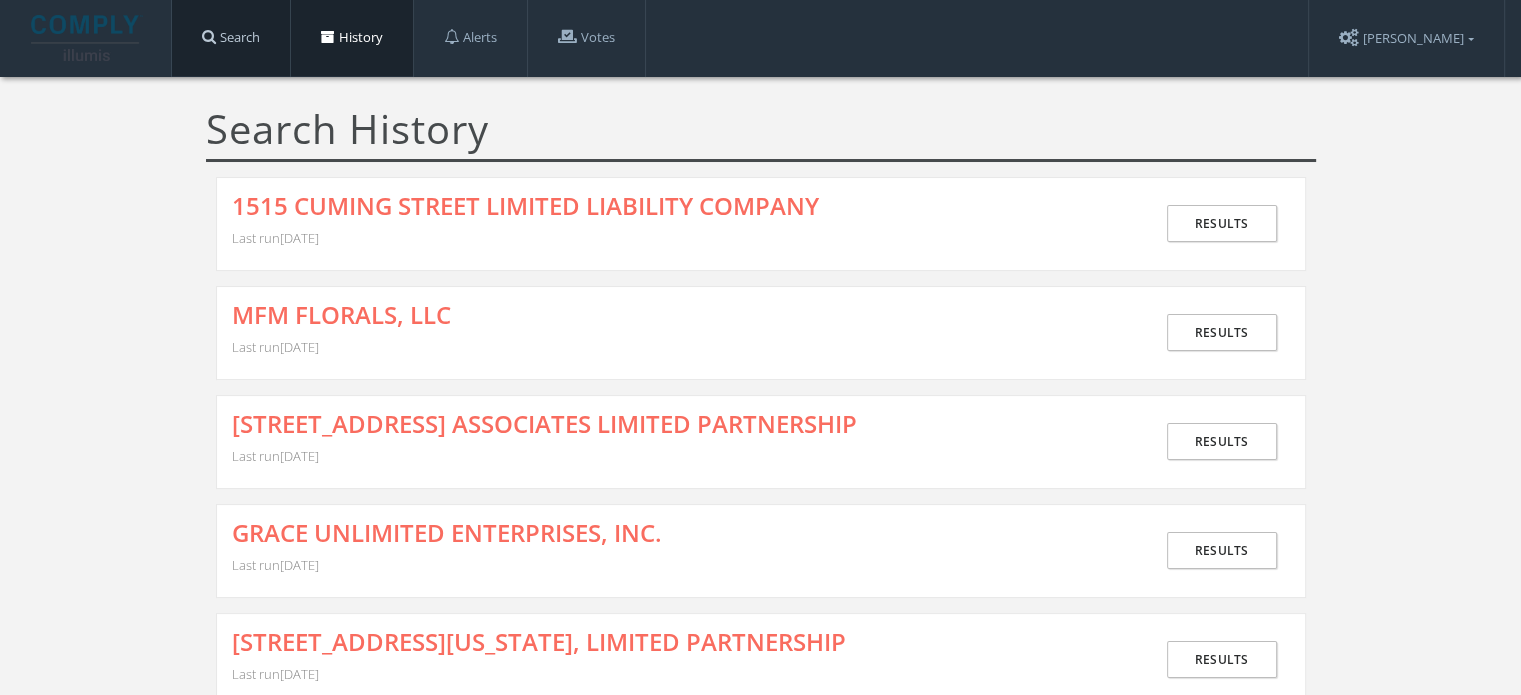 click on "Search" at bounding box center (231, 38) 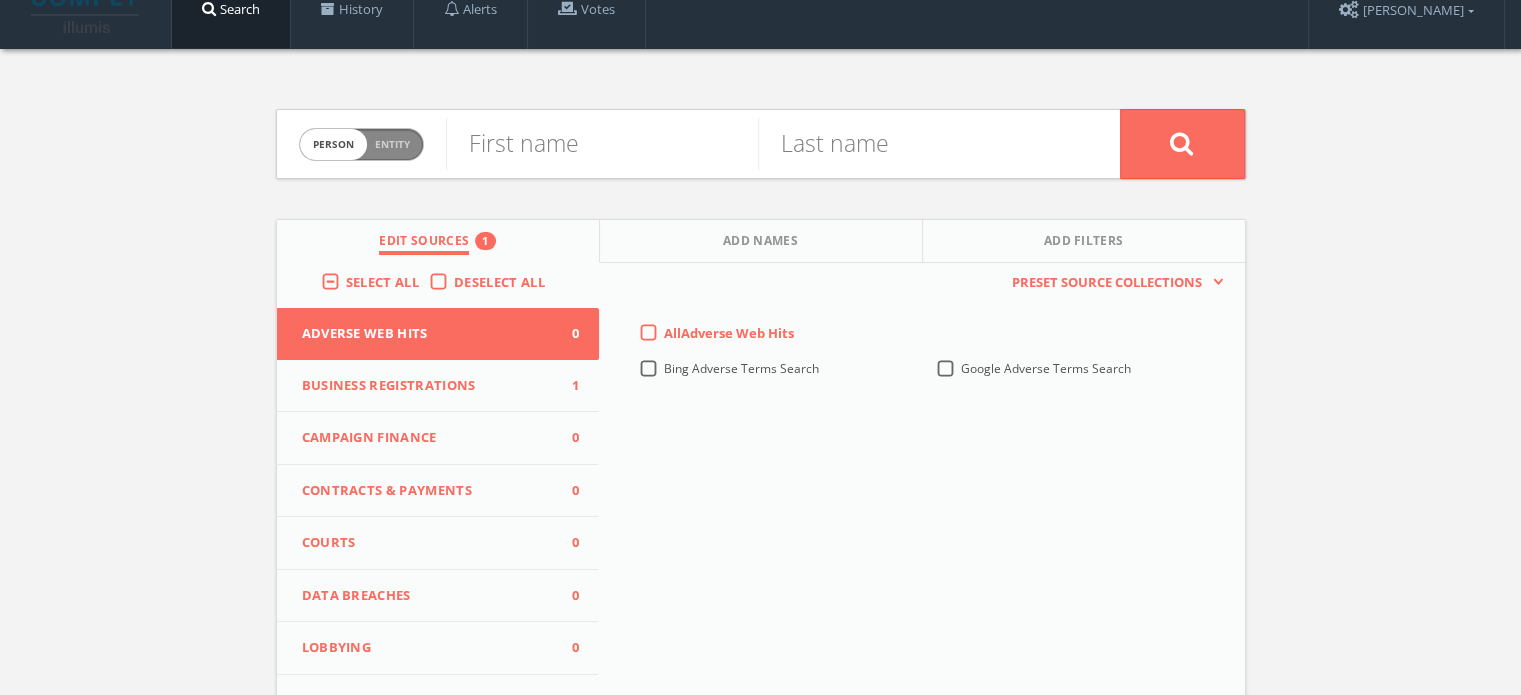 scroll, scrollTop: 0, scrollLeft: 0, axis: both 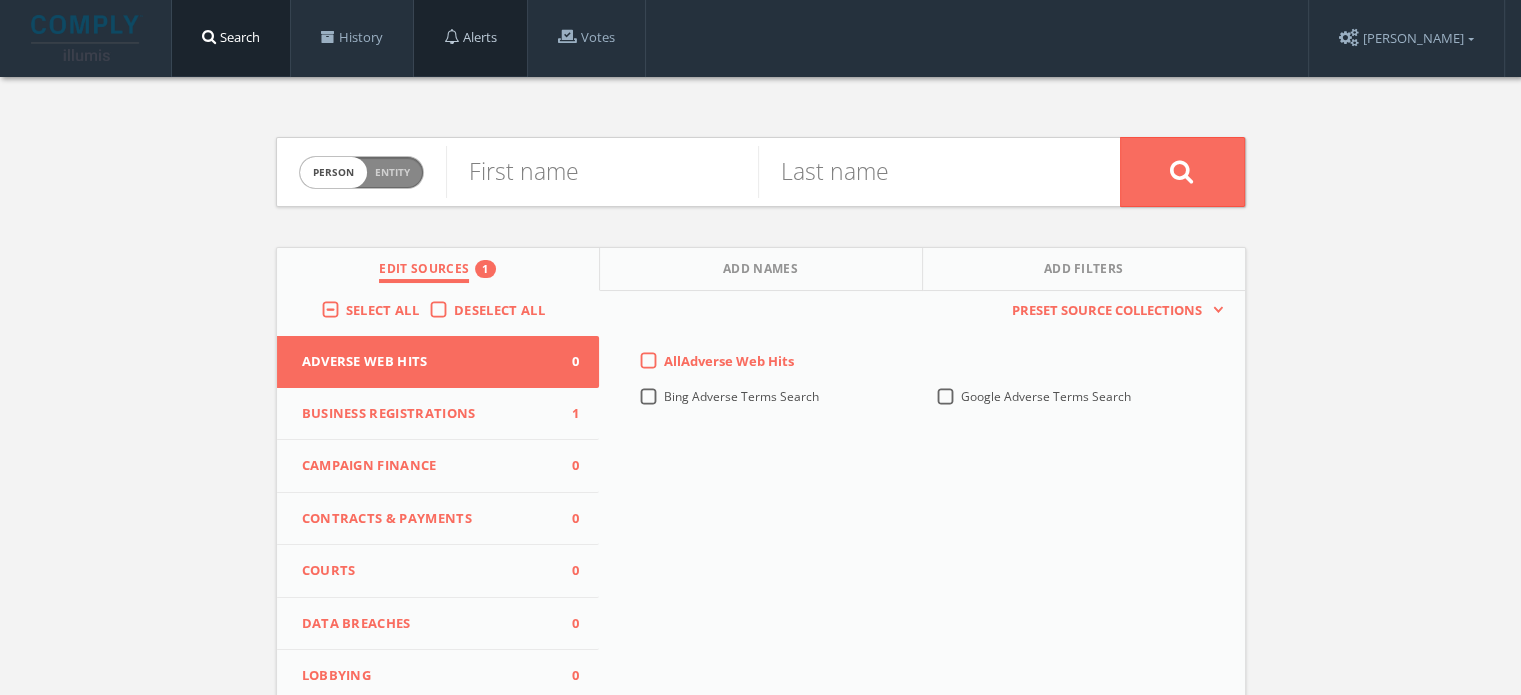 click on "Alerts" at bounding box center [470, 38] 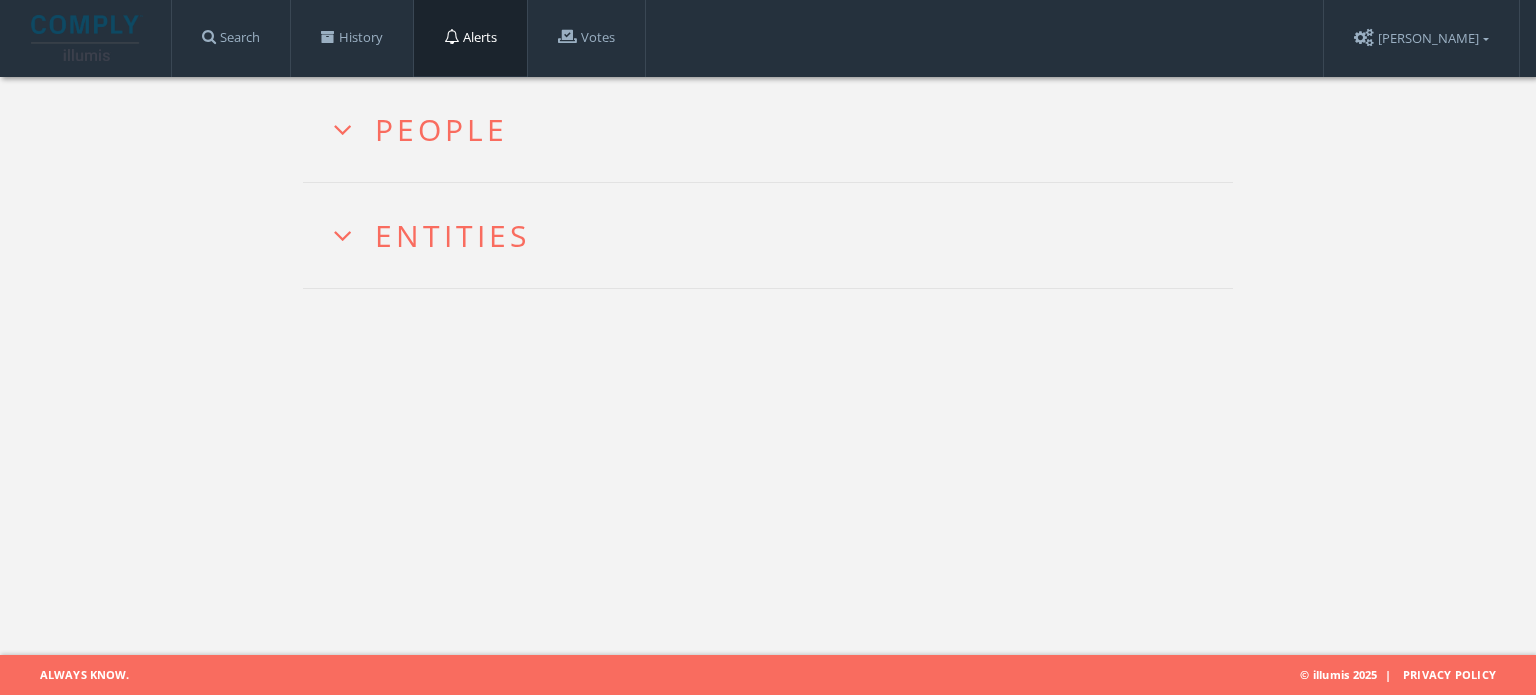 click at bounding box center [344, 129] 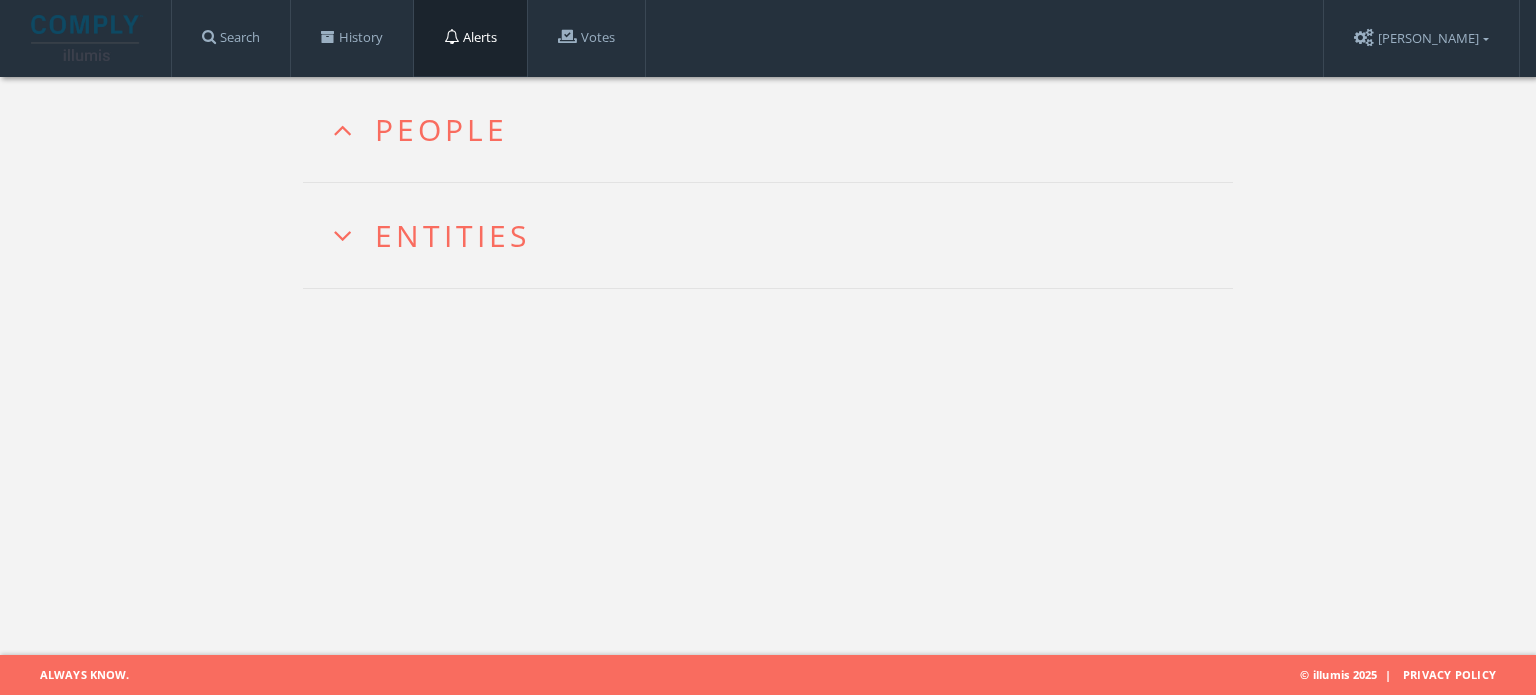 click at bounding box center (344, 235) 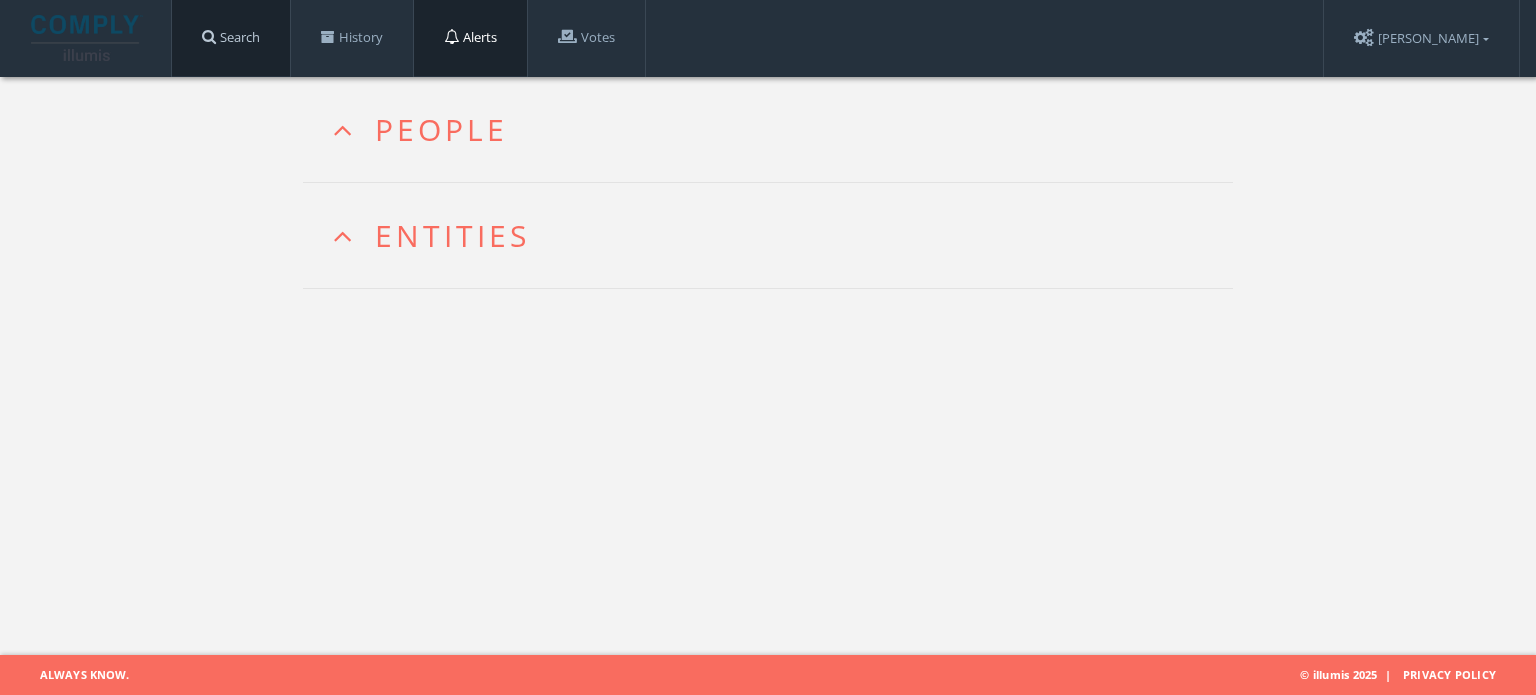 click on "Search" at bounding box center [231, 38] 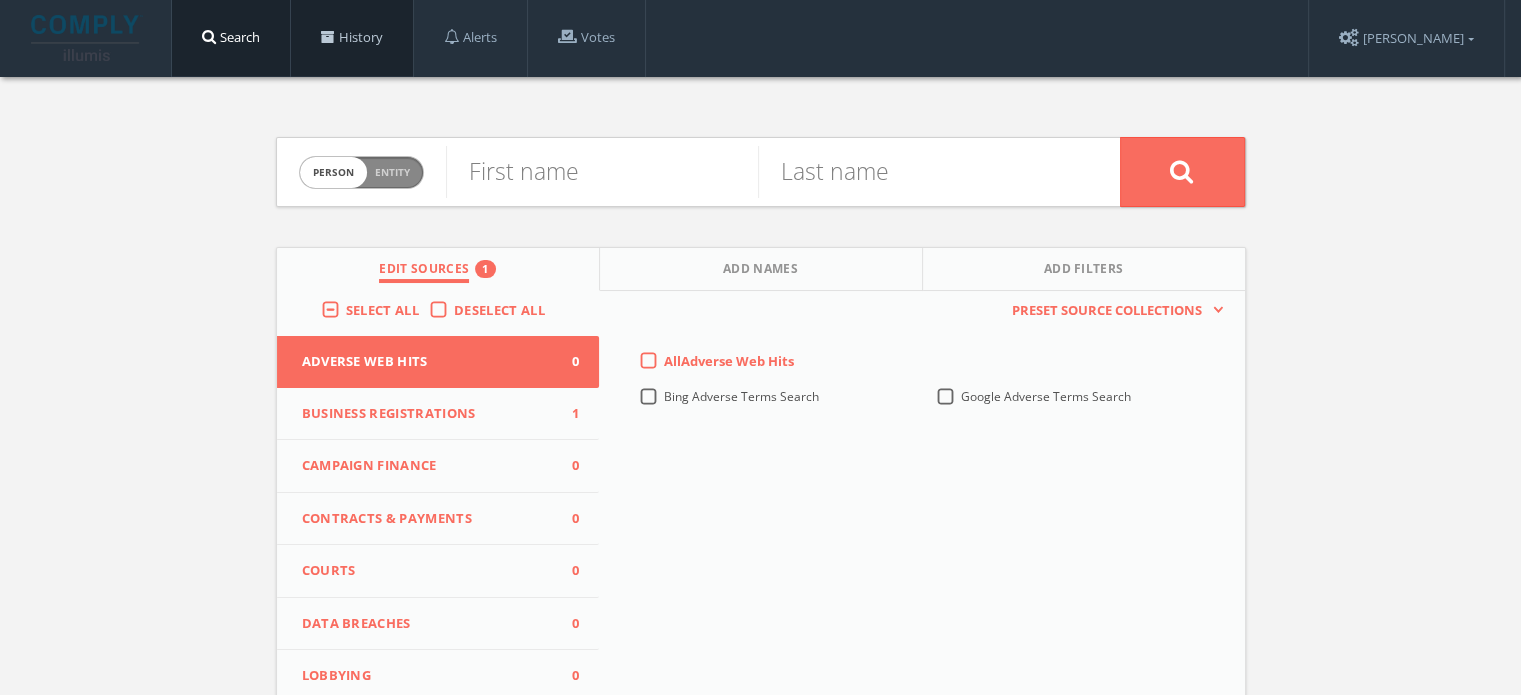 click on "History" at bounding box center (352, 38) 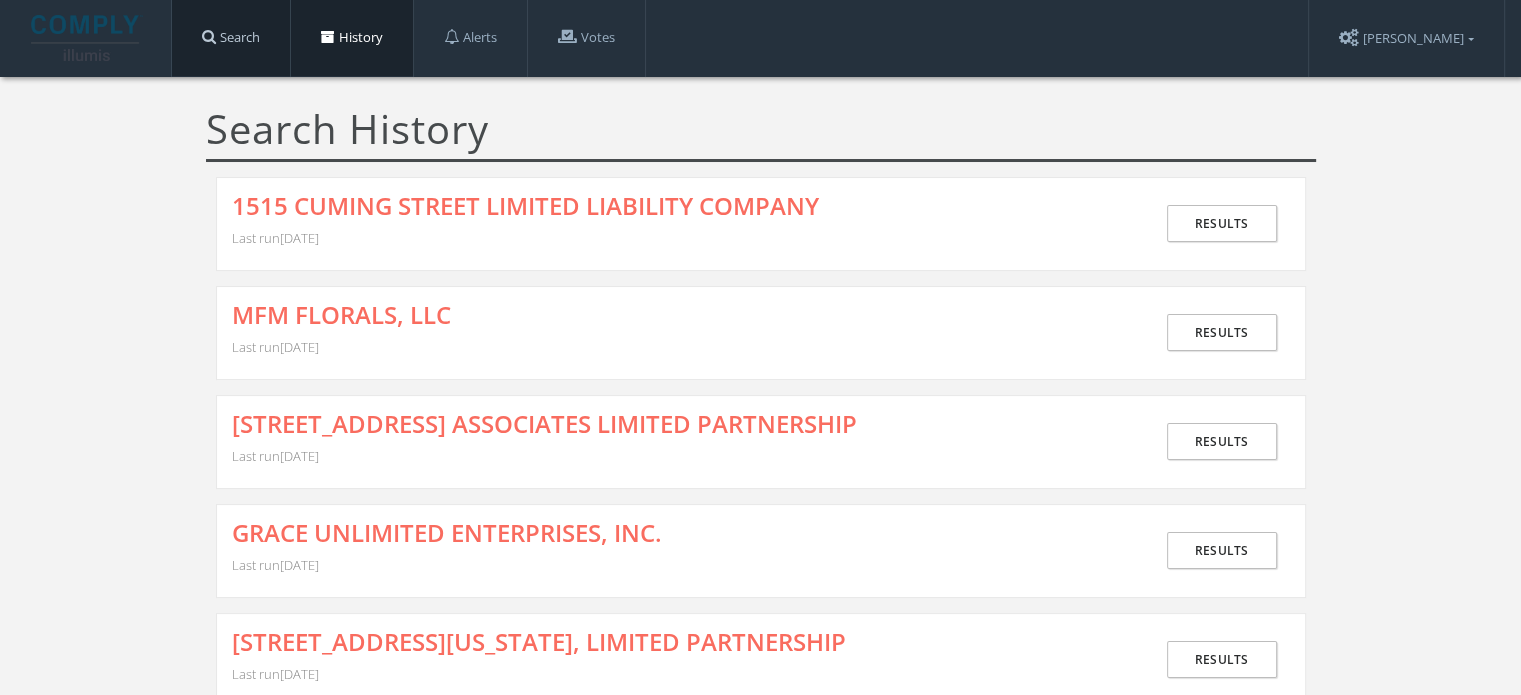click on "Search" at bounding box center [231, 38] 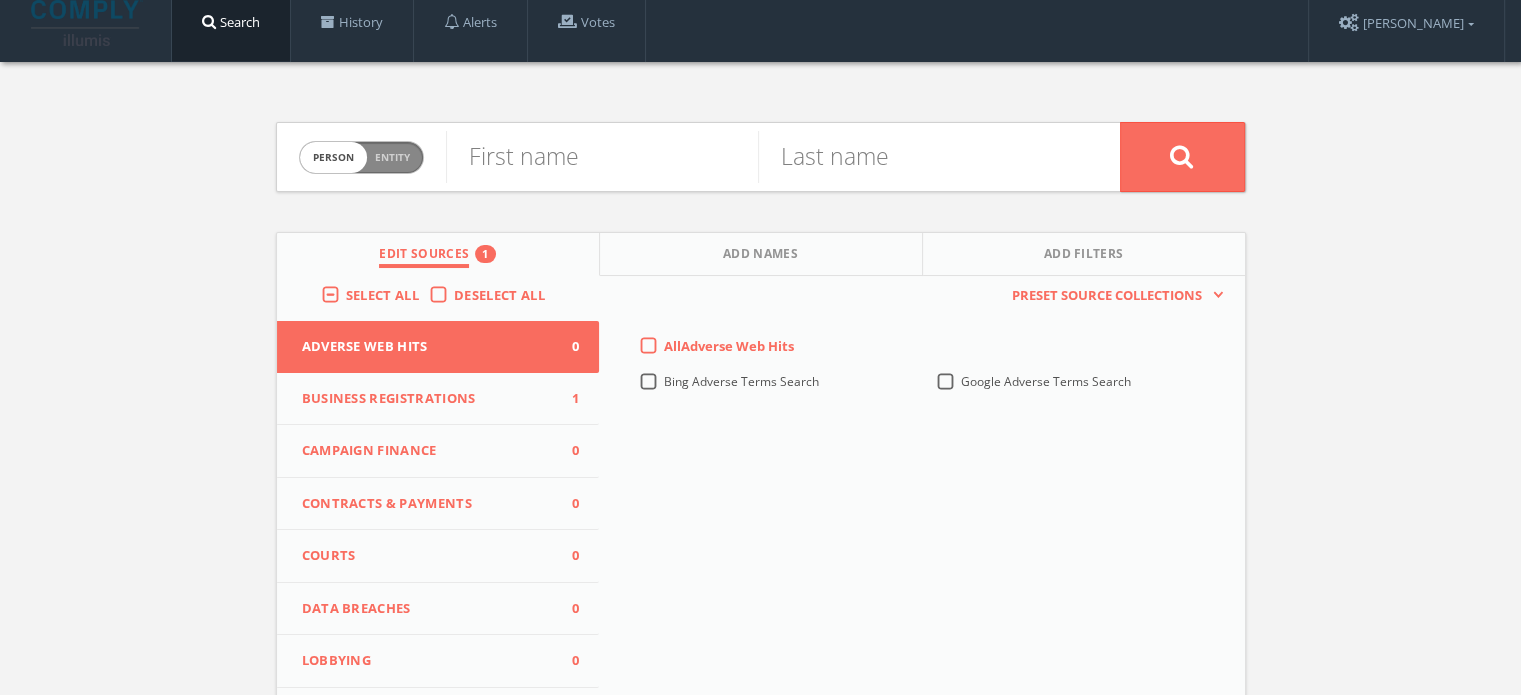 scroll, scrollTop: 0, scrollLeft: 0, axis: both 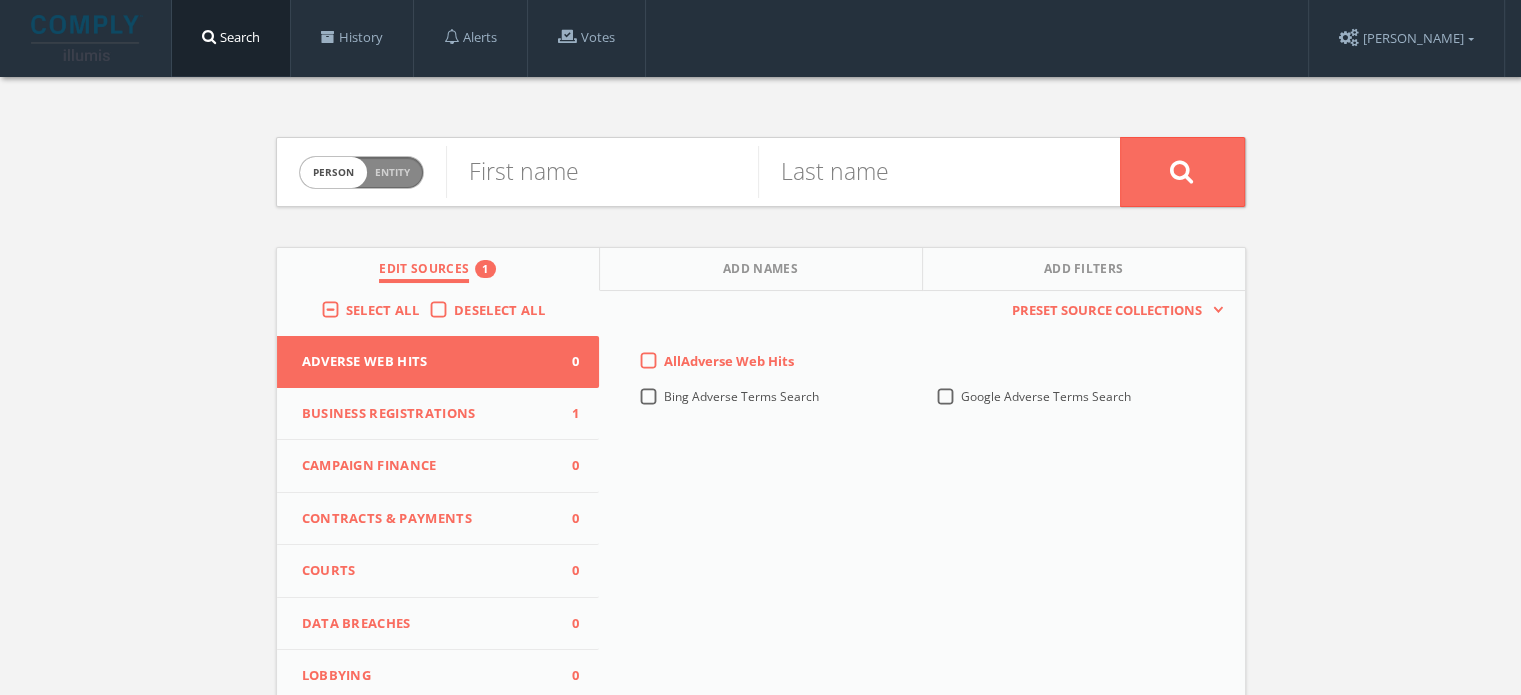 click on "Person Entity" at bounding box center [361, 172] 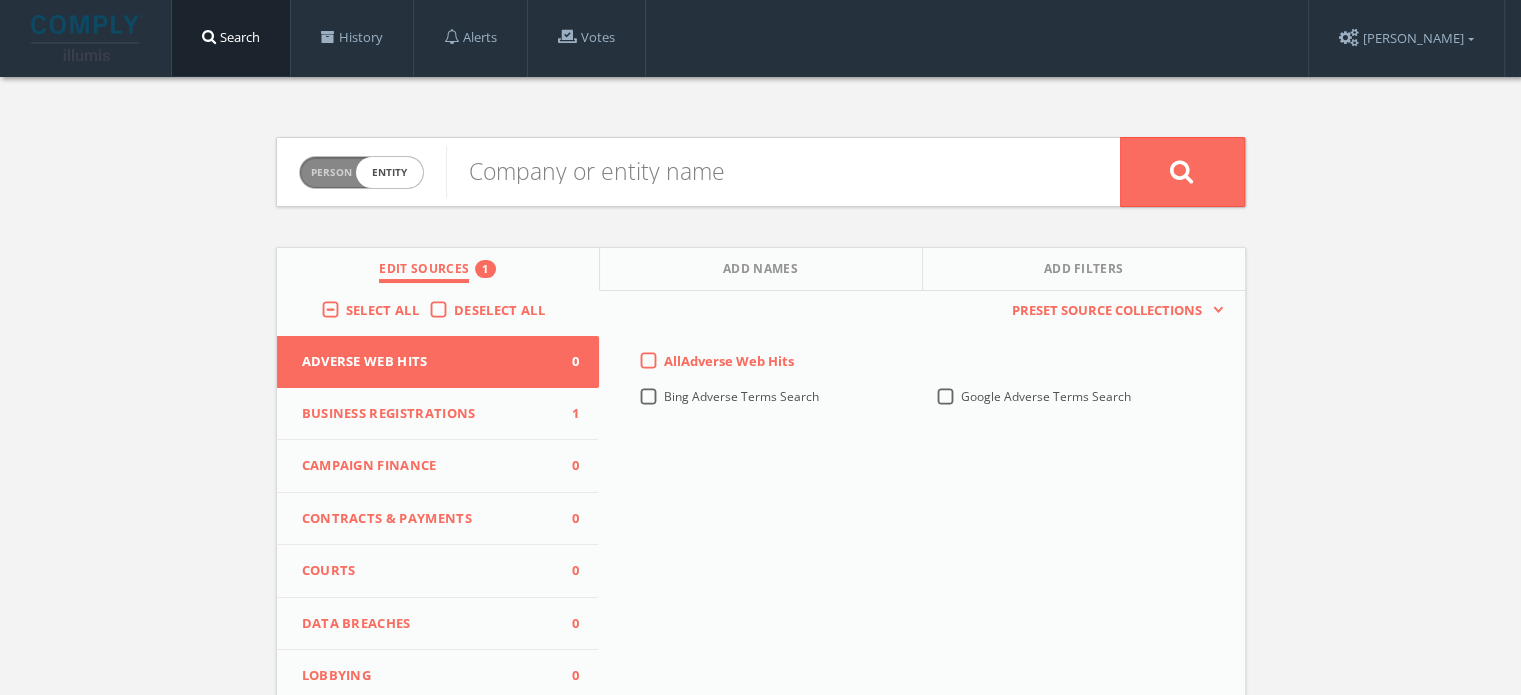 click on "Person" at bounding box center (331, 172) 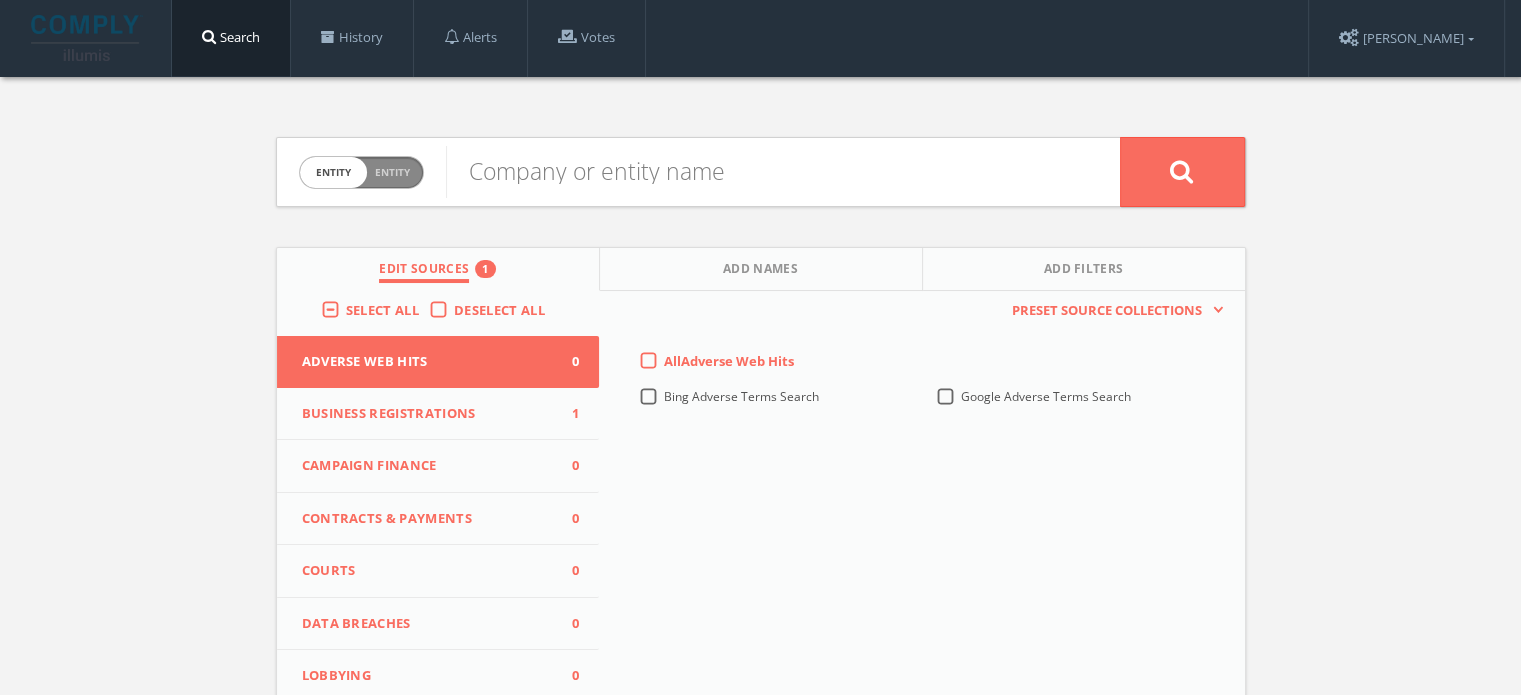 checkbox on "false" 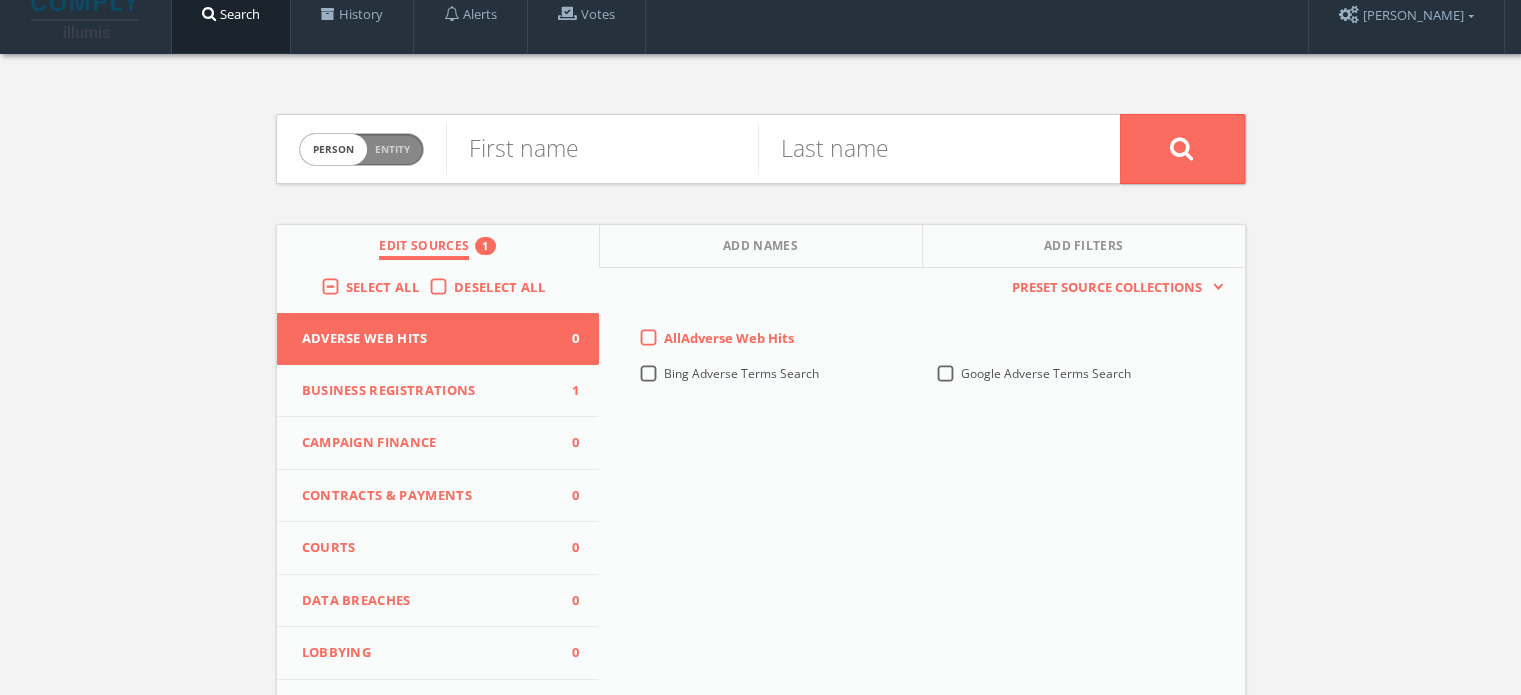 scroll, scrollTop: 0, scrollLeft: 0, axis: both 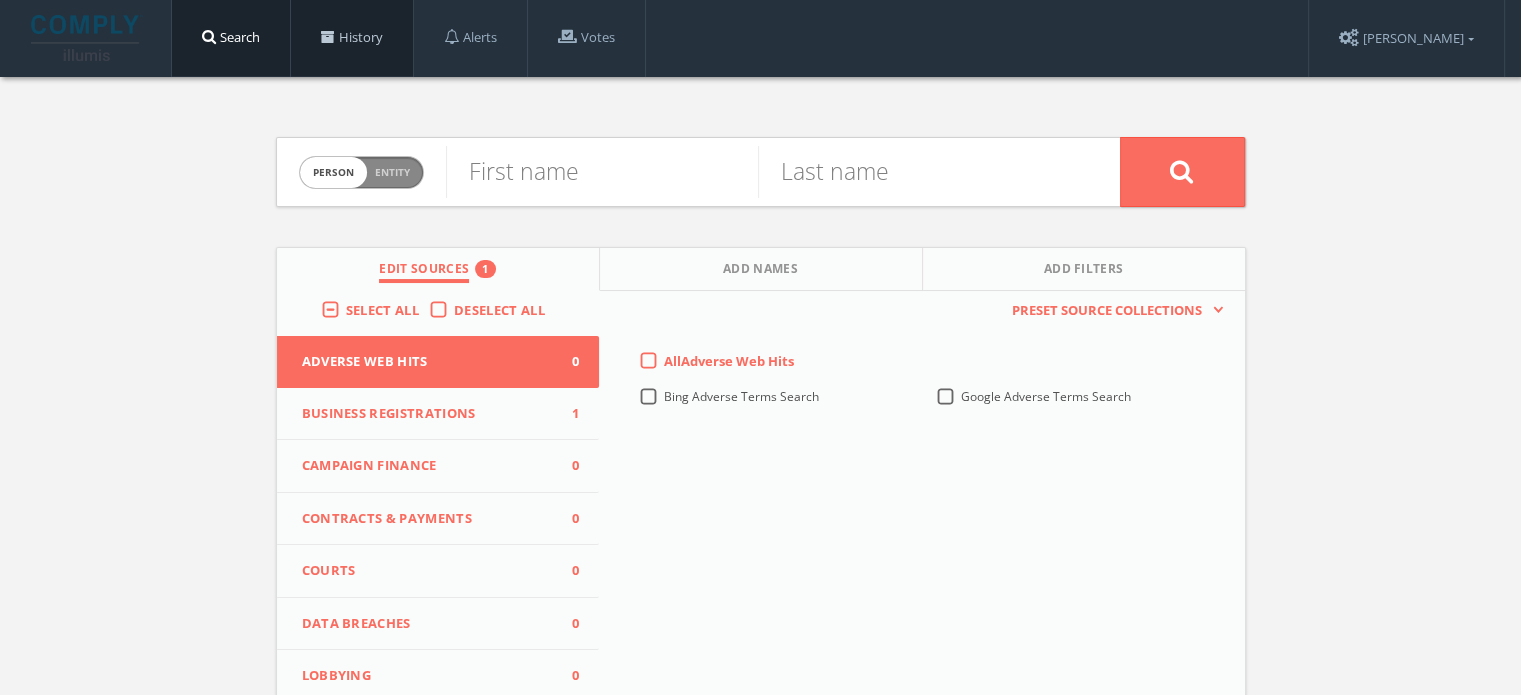 click on "History" at bounding box center [352, 38] 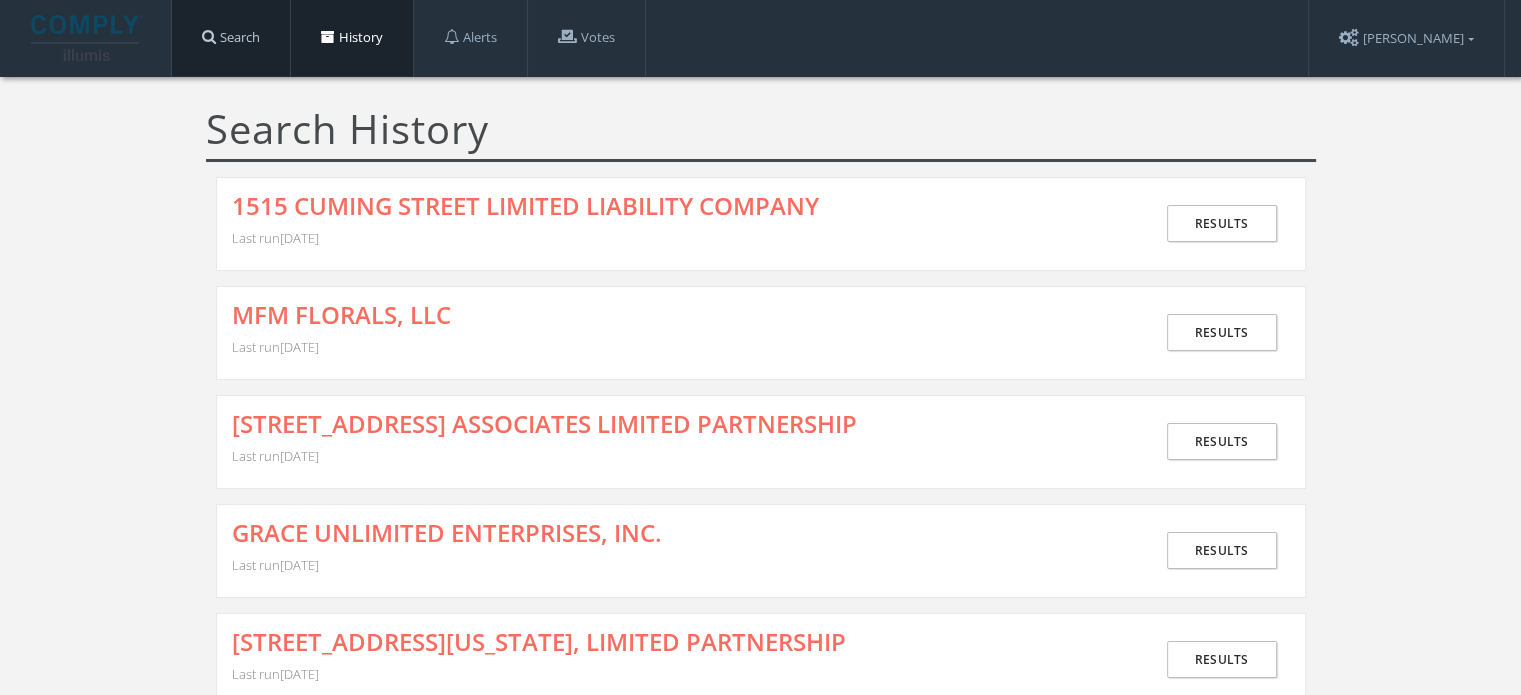 click on "Search" at bounding box center (231, 38) 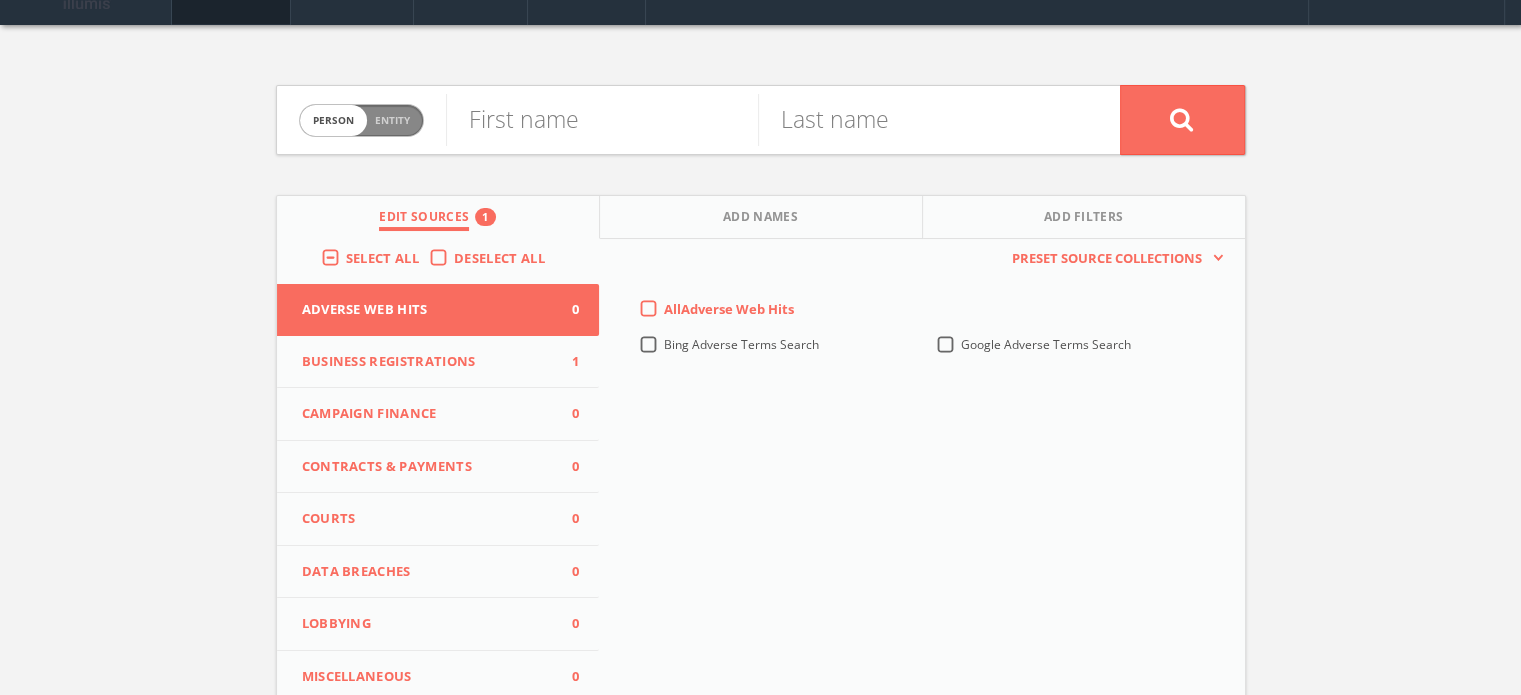 scroll, scrollTop: 0, scrollLeft: 0, axis: both 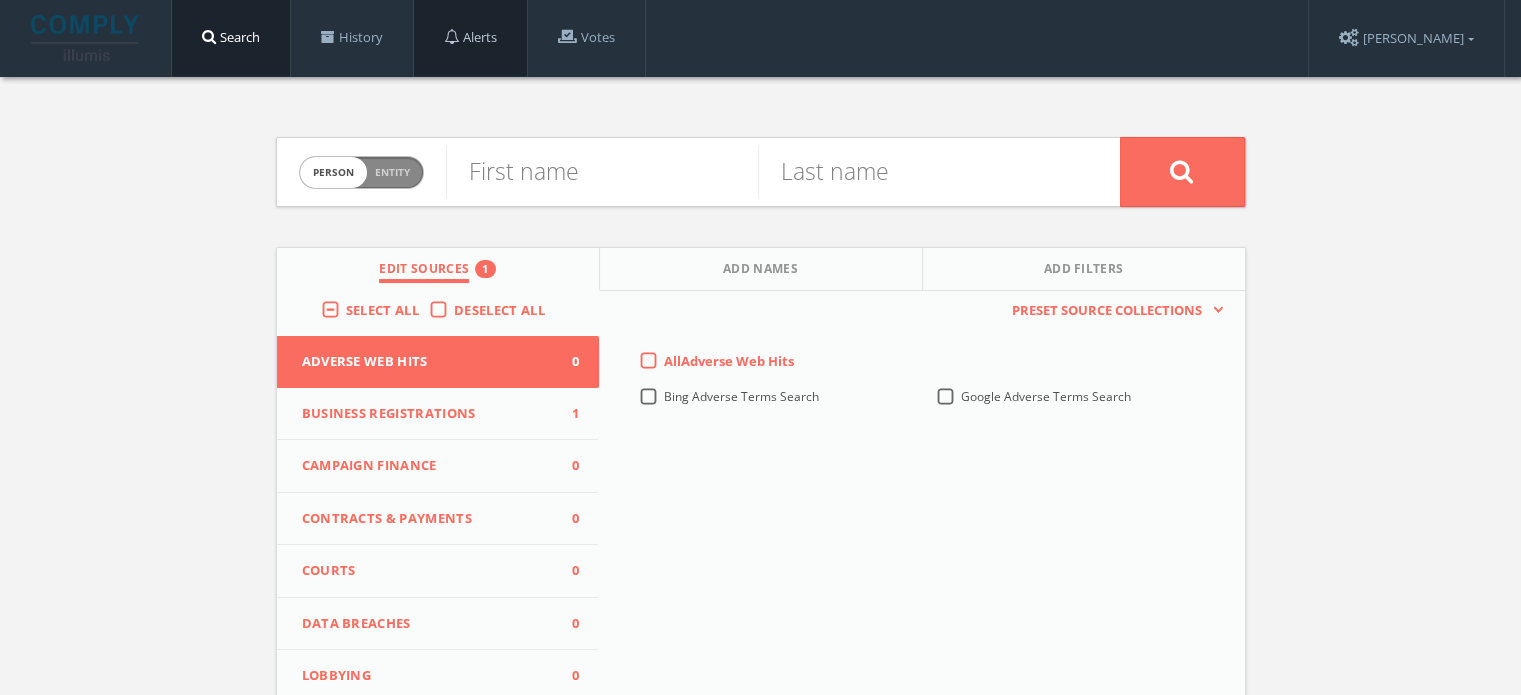 click on "Alerts" at bounding box center (470, 38) 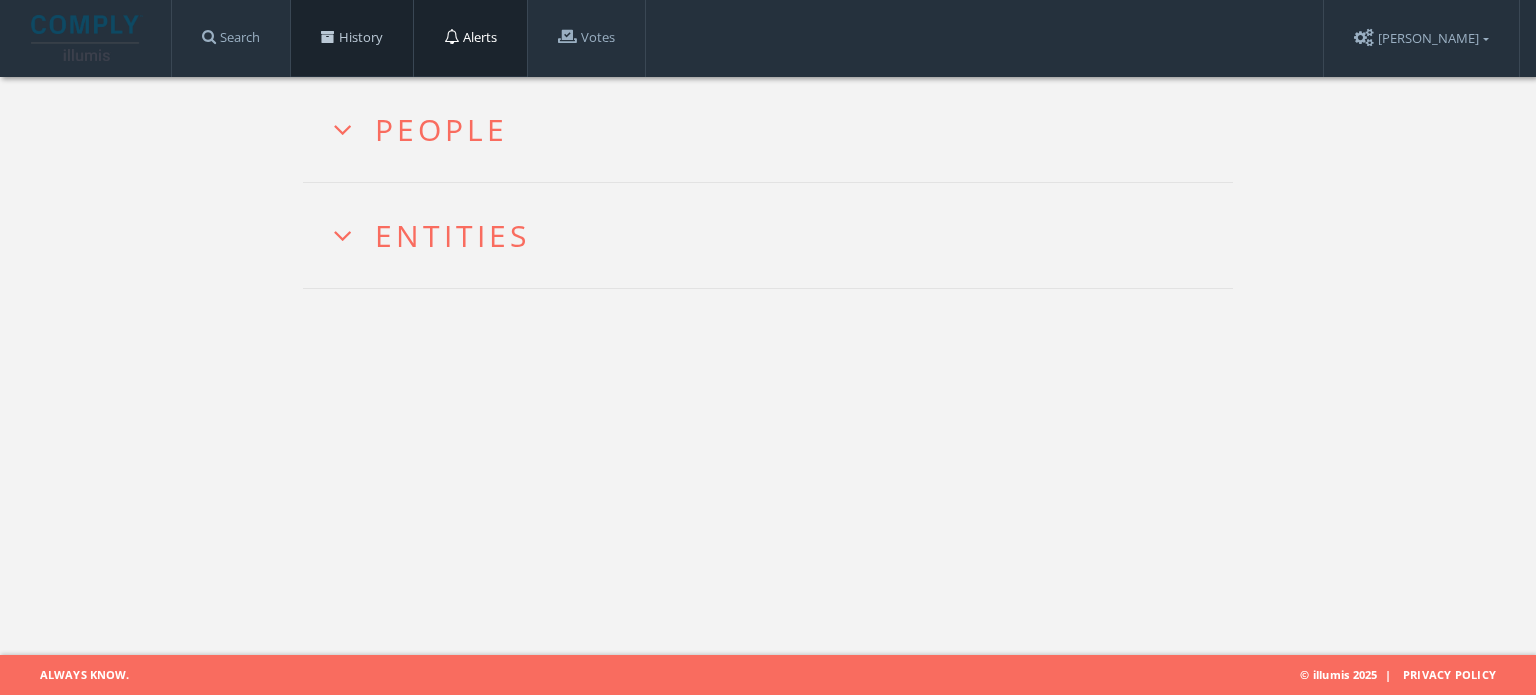 click on "History" at bounding box center [352, 38] 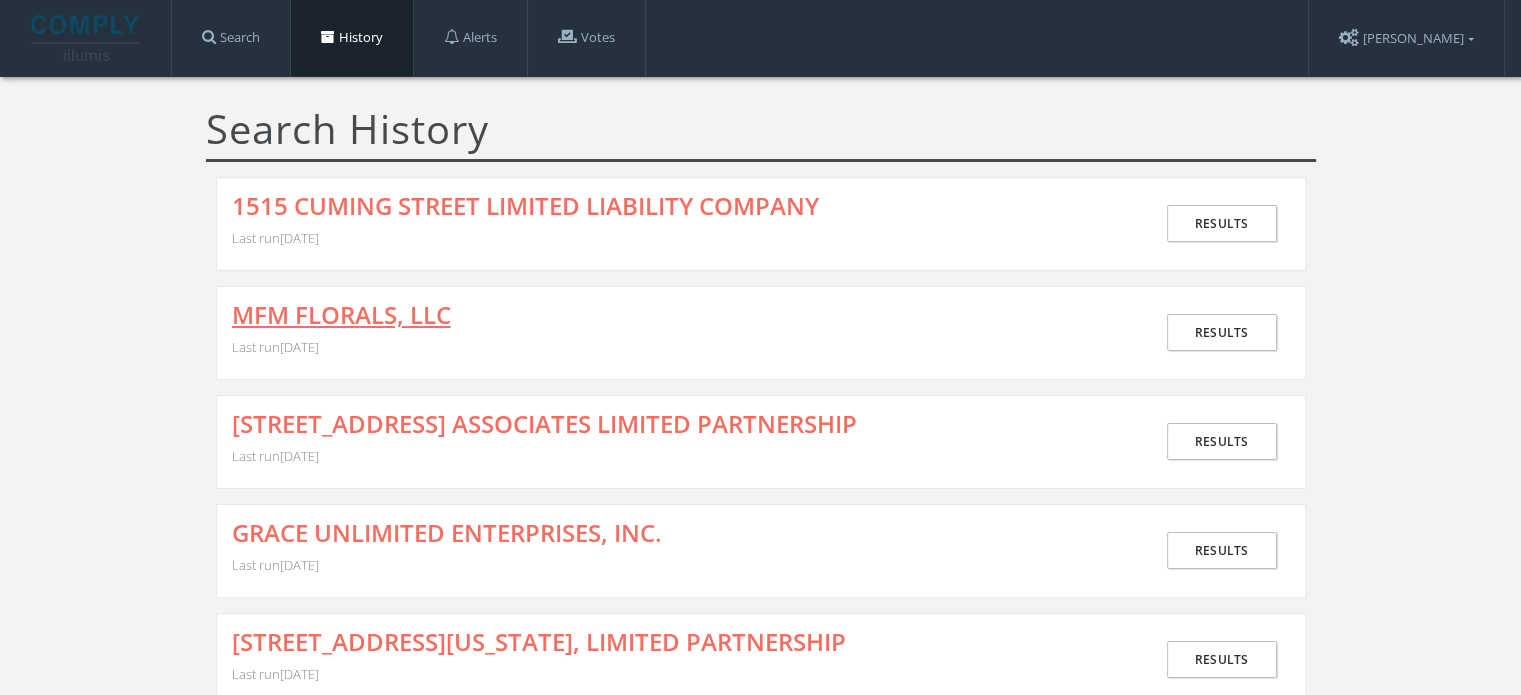 click on "MFM FLORALS, LLC" at bounding box center [341, 315] 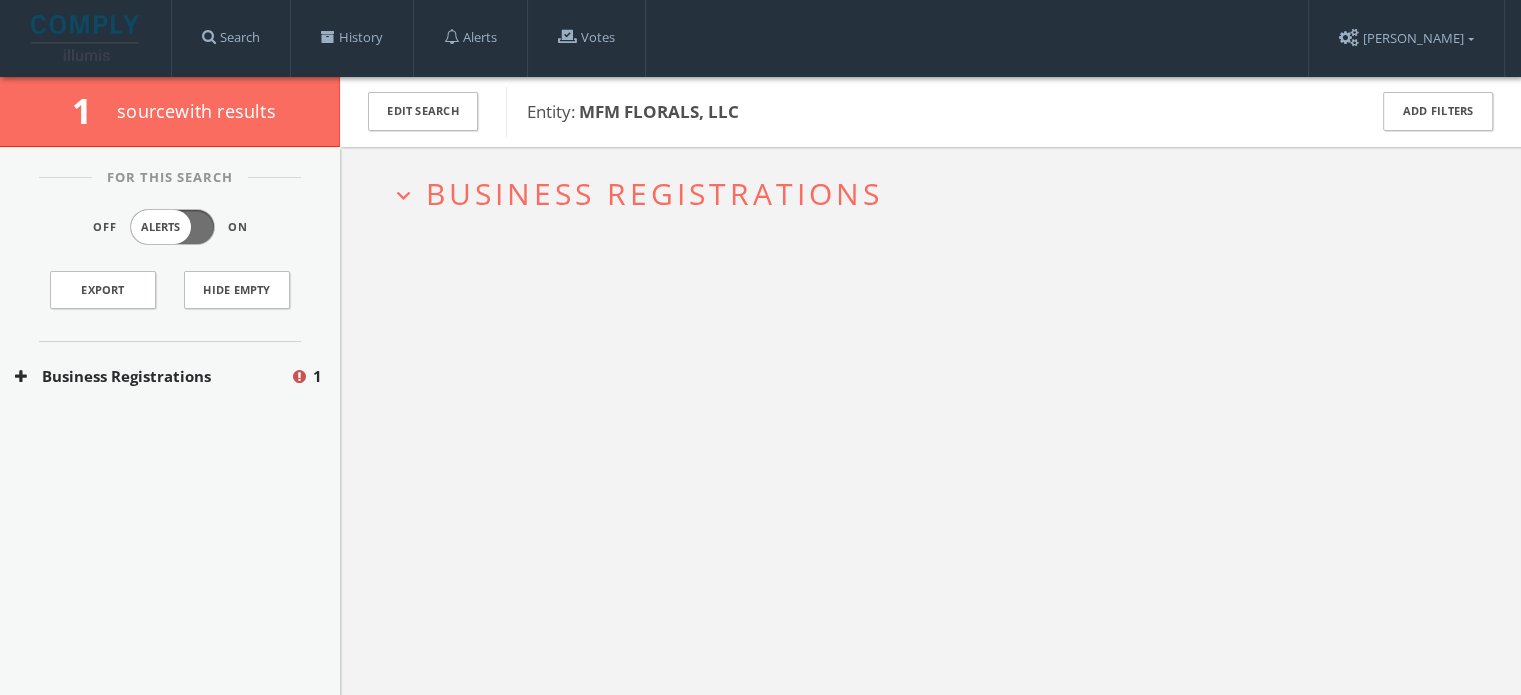 click on "Business Registrations" at bounding box center (654, 193) 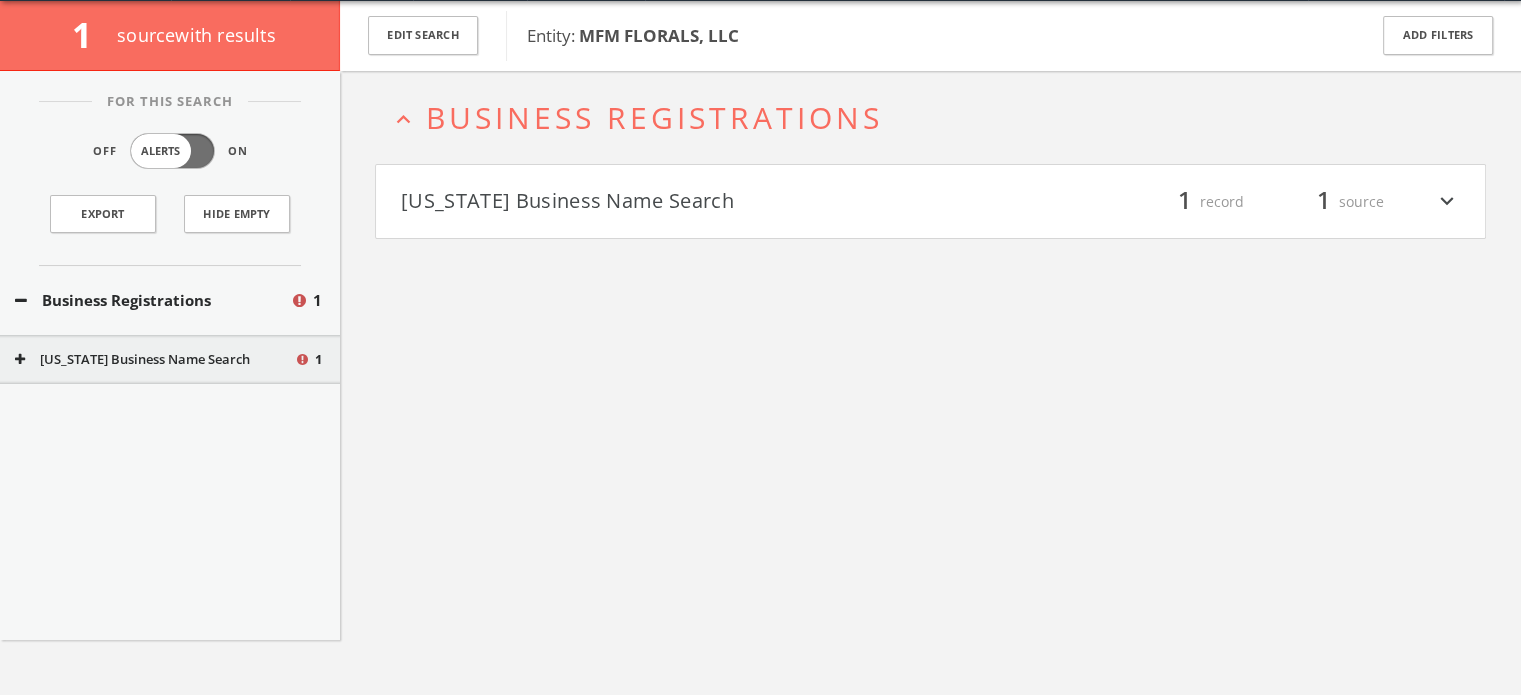 click on "[US_STATE] Business Name Search filter_list 1 record  1 source  expand_more" at bounding box center [930, 202] 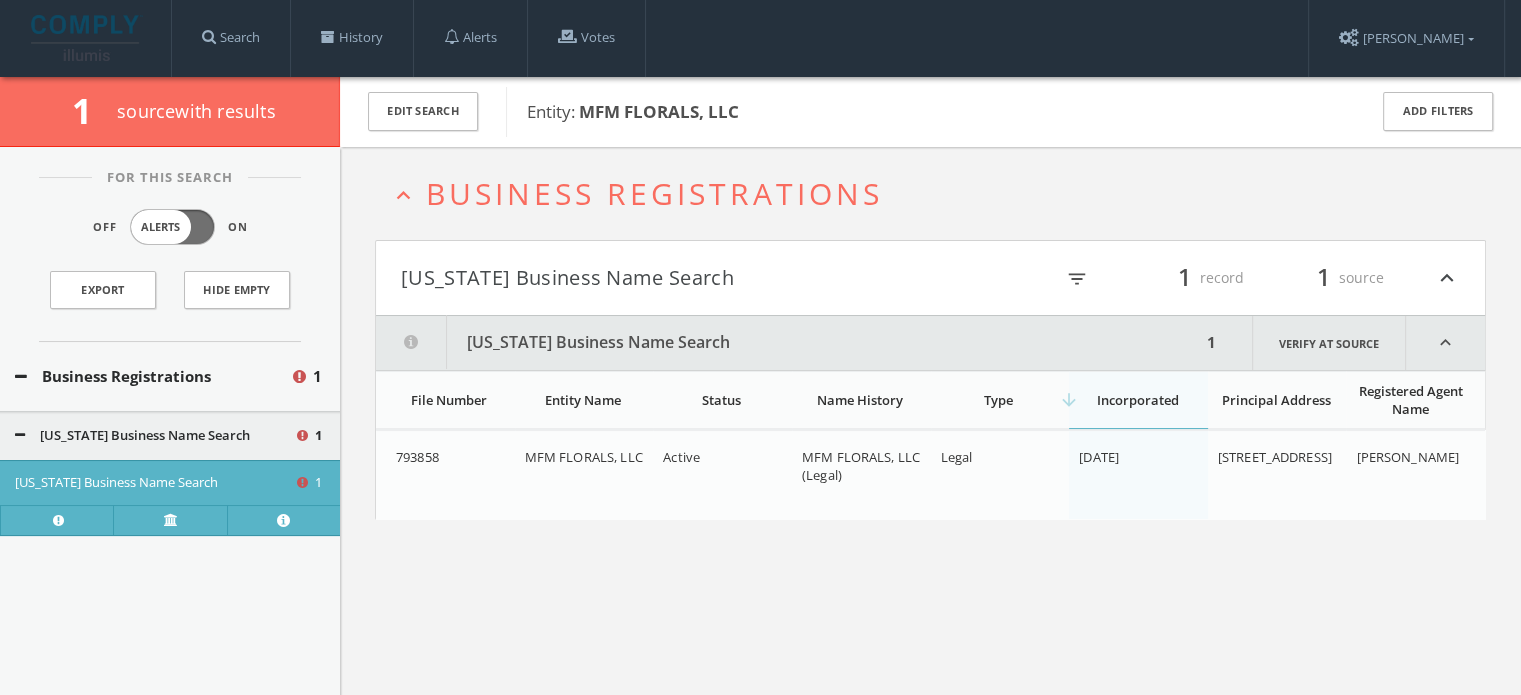 scroll, scrollTop: 0, scrollLeft: 0, axis: both 